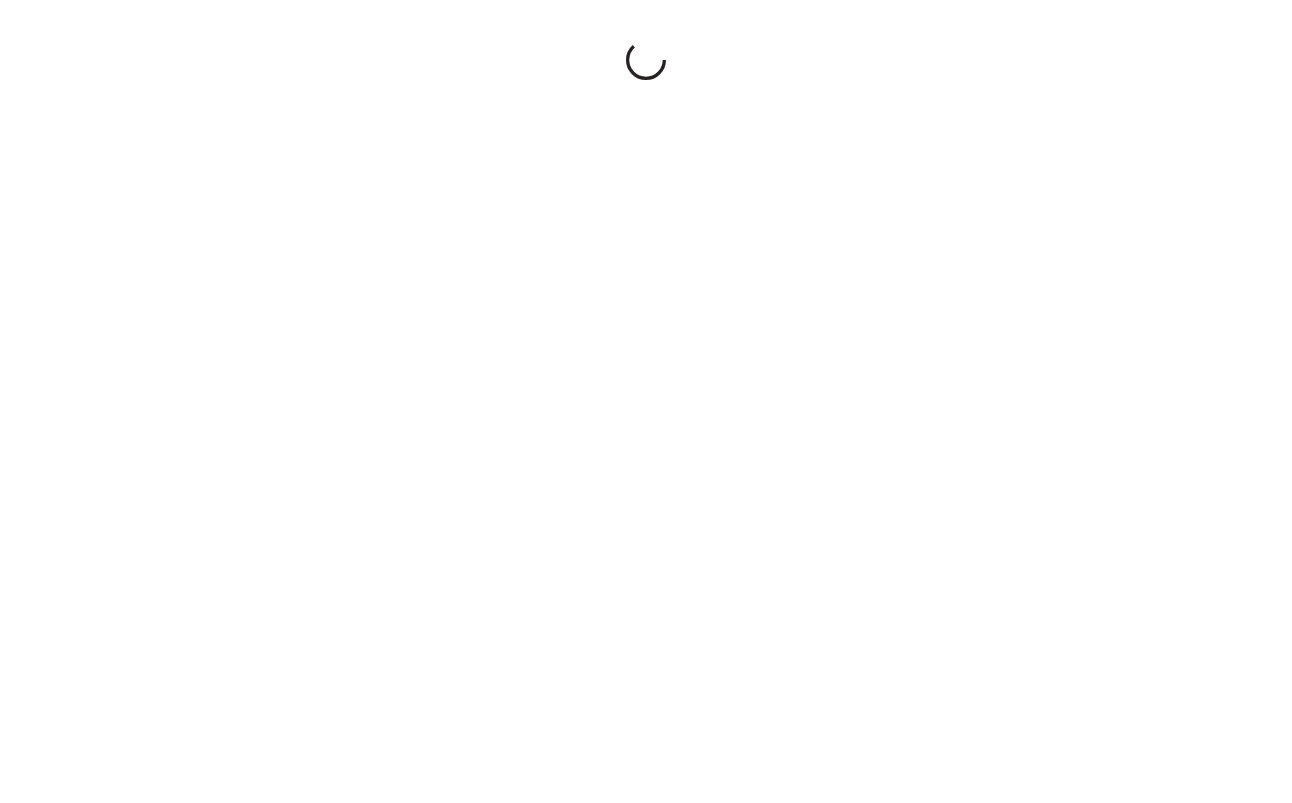 scroll, scrollTop: 0, scrollLeft: 0, axis: both 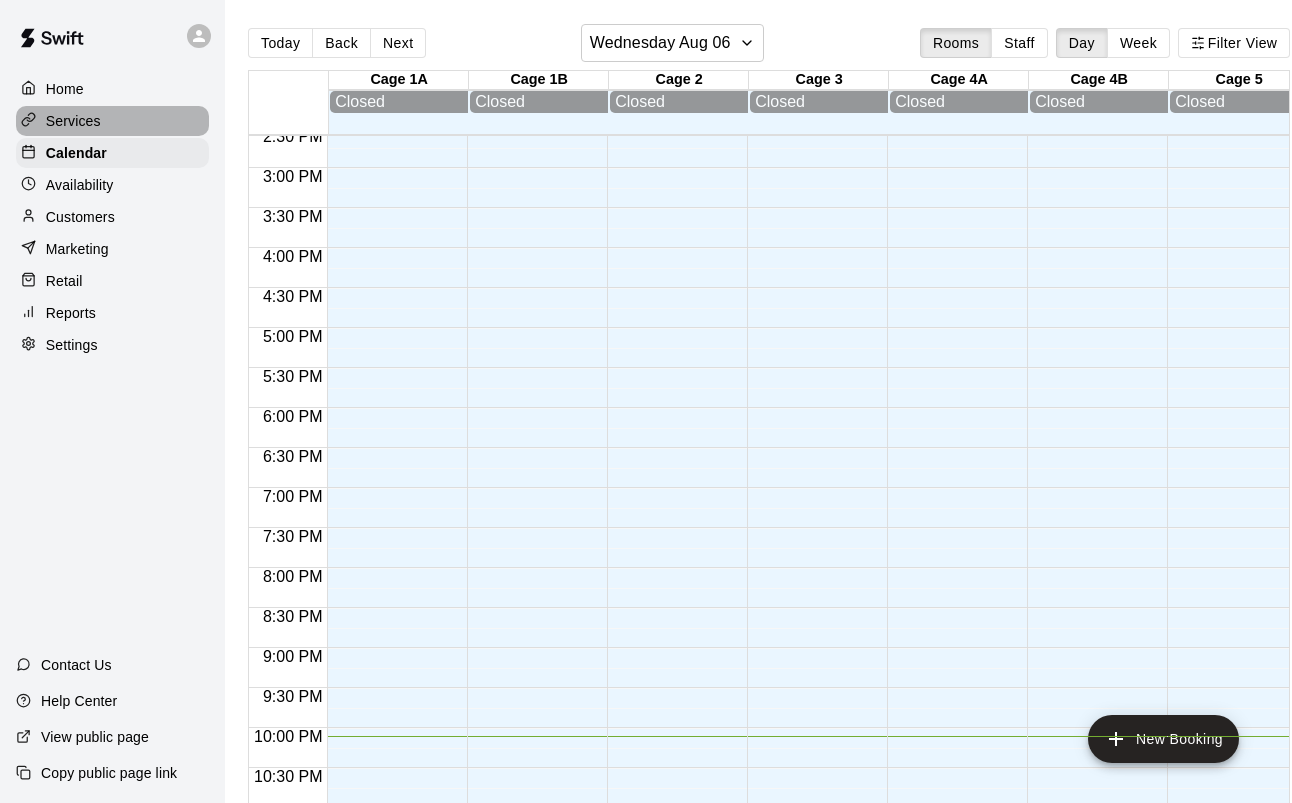 click on "Services" at bounding box center (73, 121) 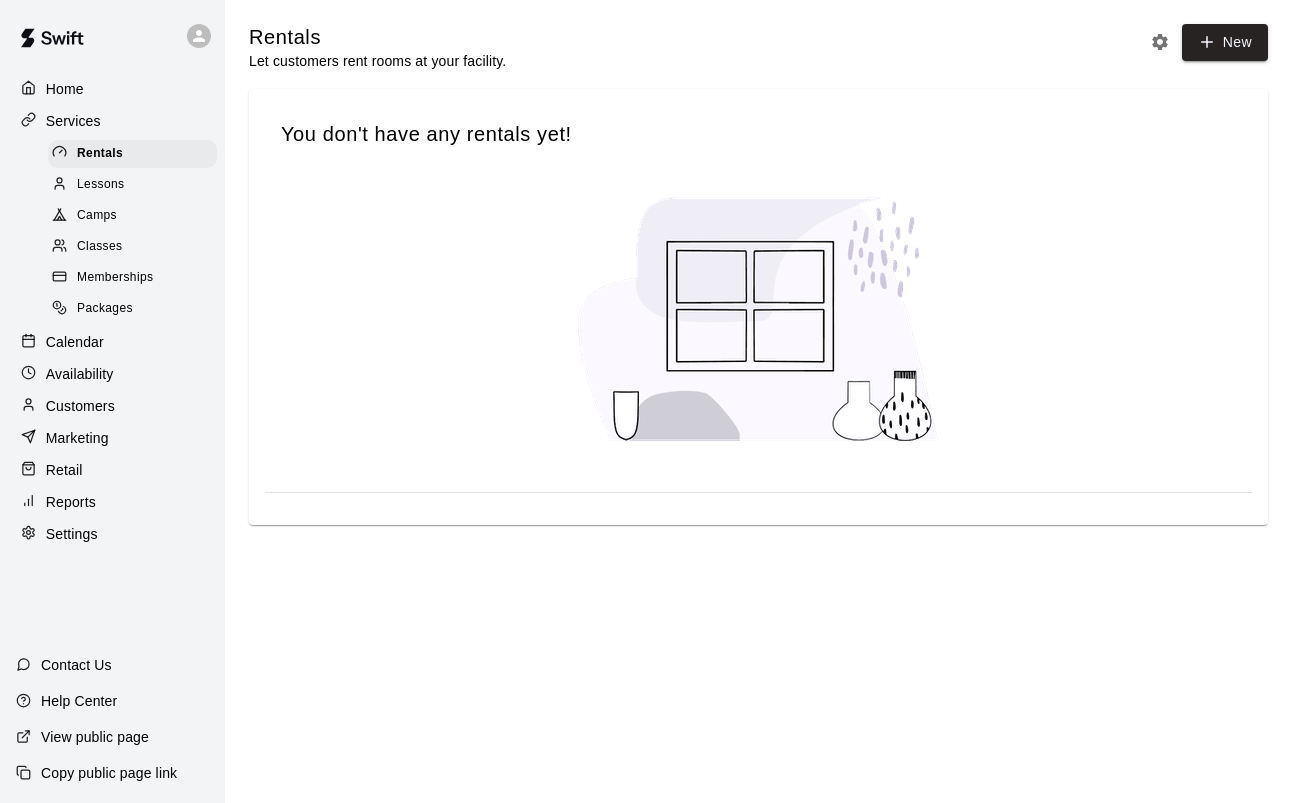 click on "Calendar" at bounding box center (75, 342) 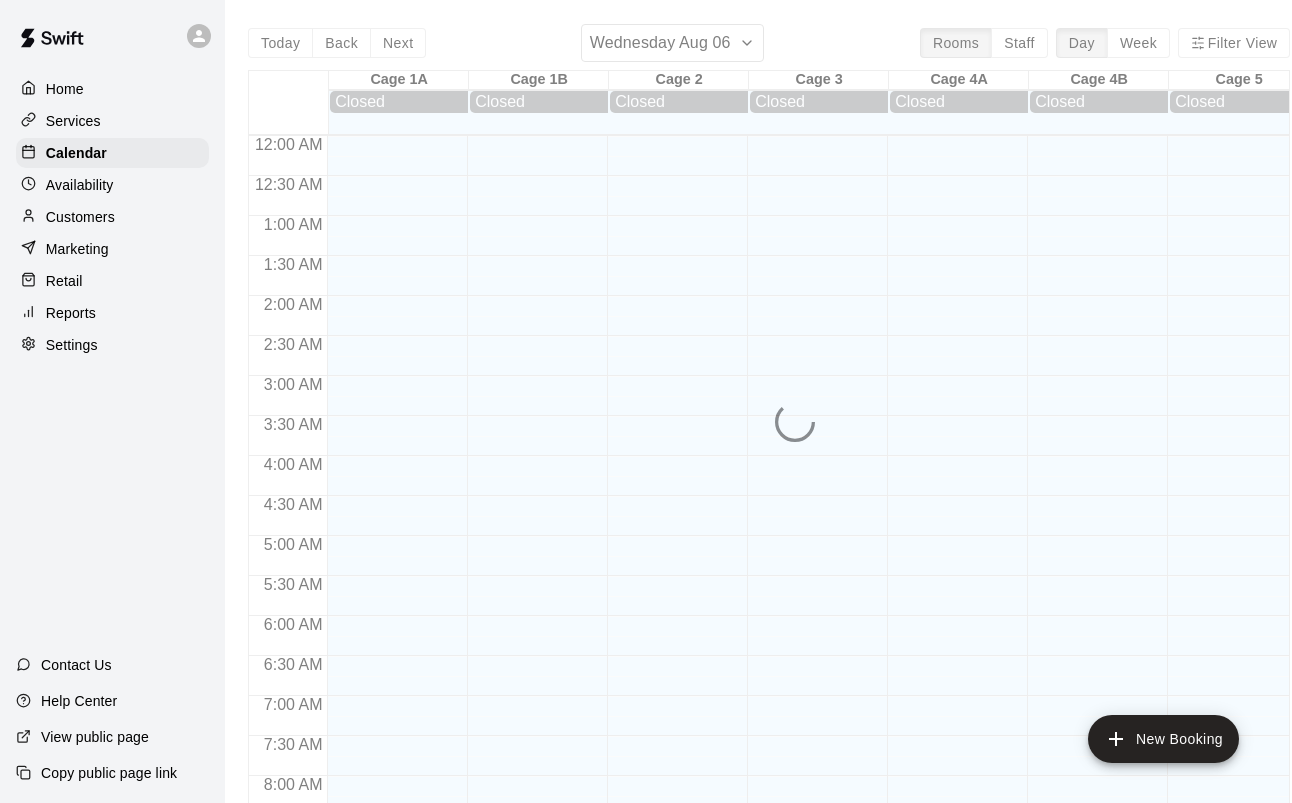 scroll, scrollTop: 1168, scrollLeft: 0, axis: vertical 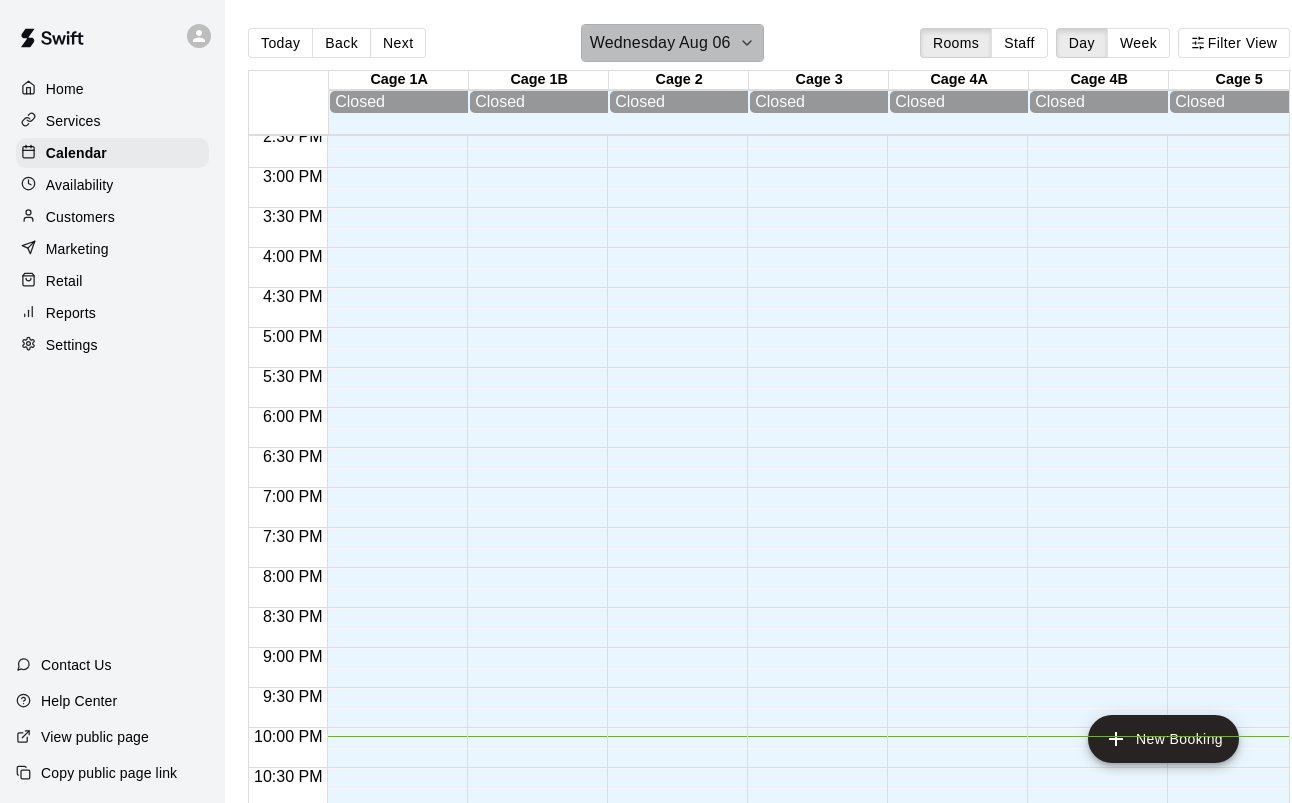 click on "Wednesday Aug 06" at bounding box center (660, 43) 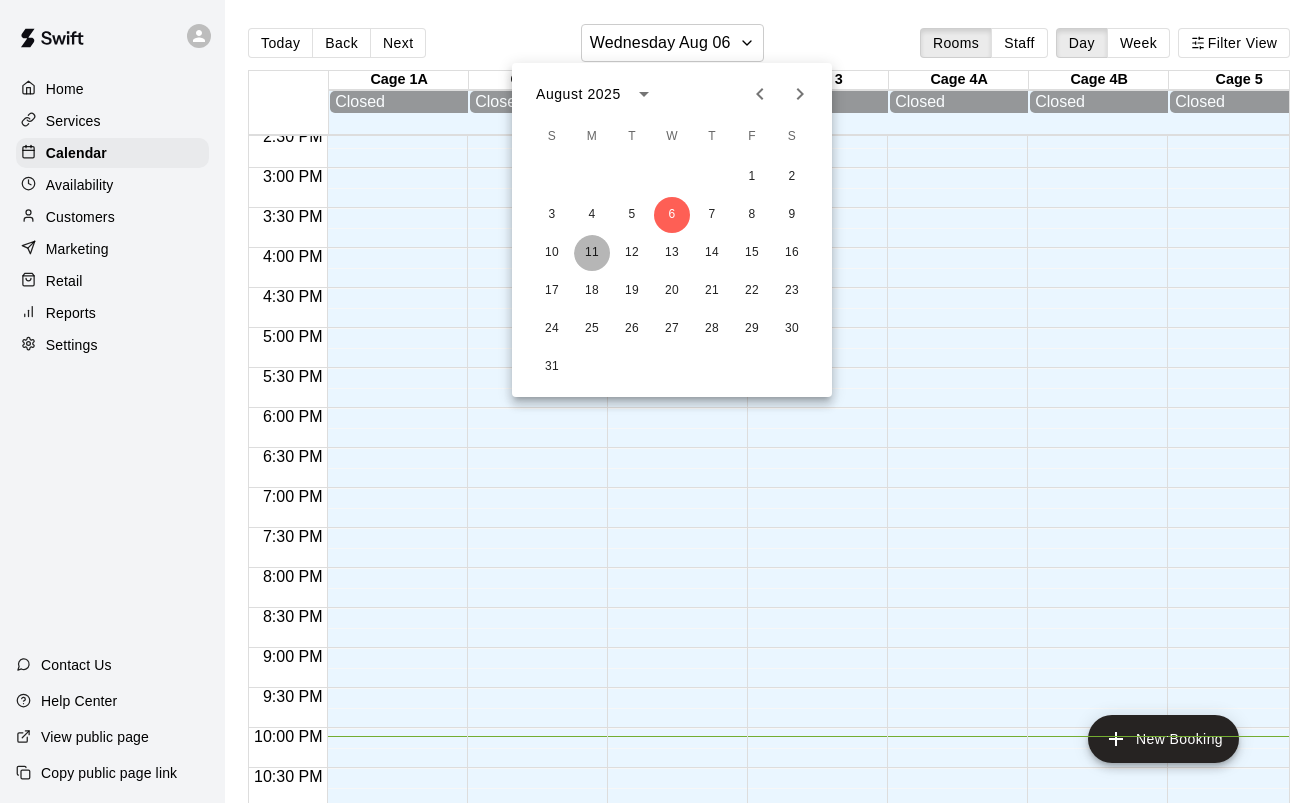 click on "11" at bounding box center (592, 253) 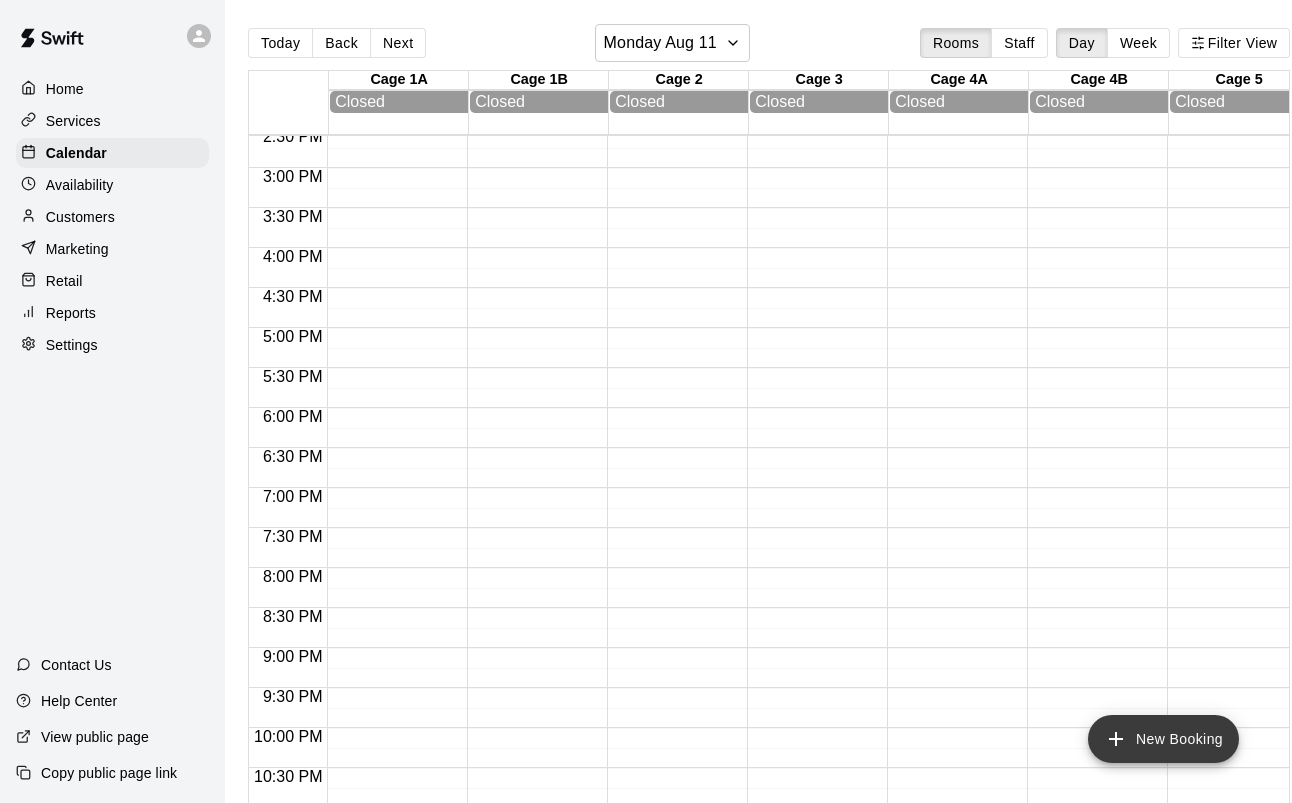click on "New Booking" at bounding box center (1163, 739) 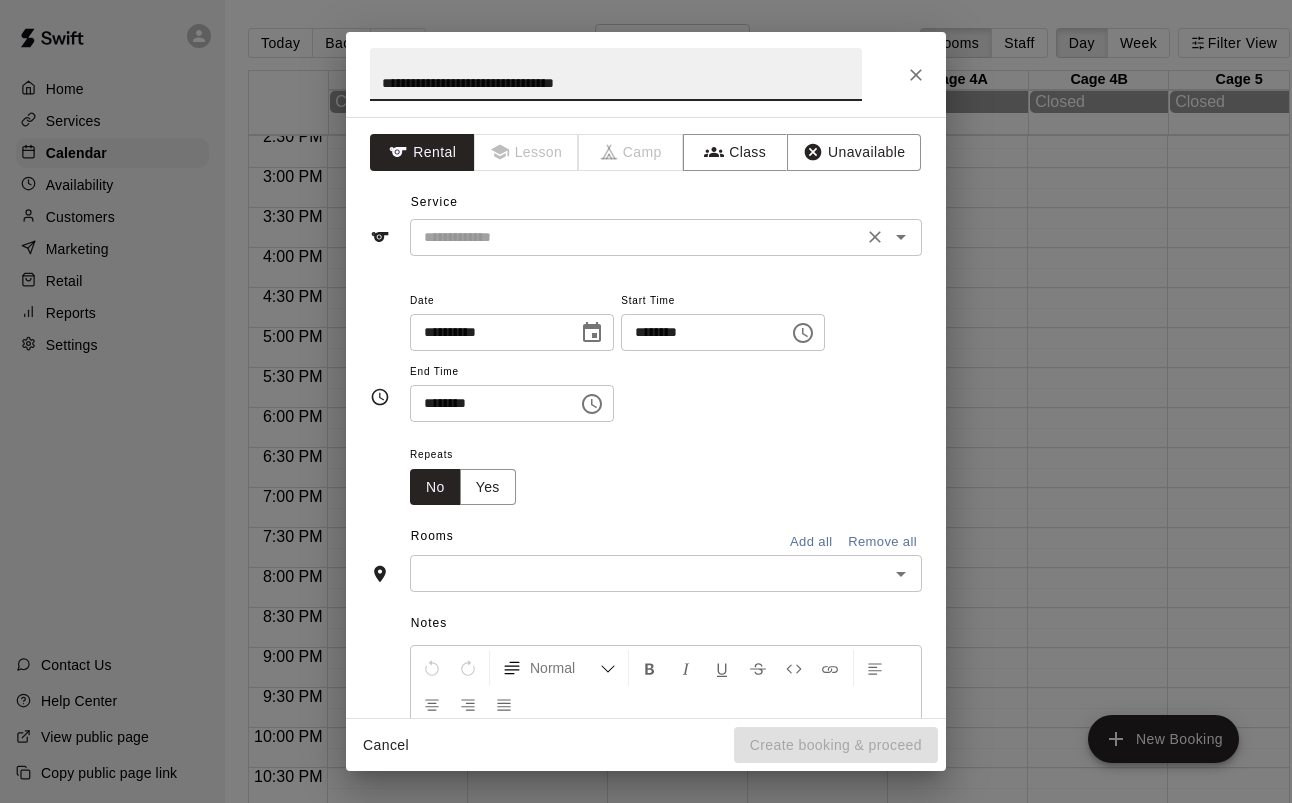type on "**********" 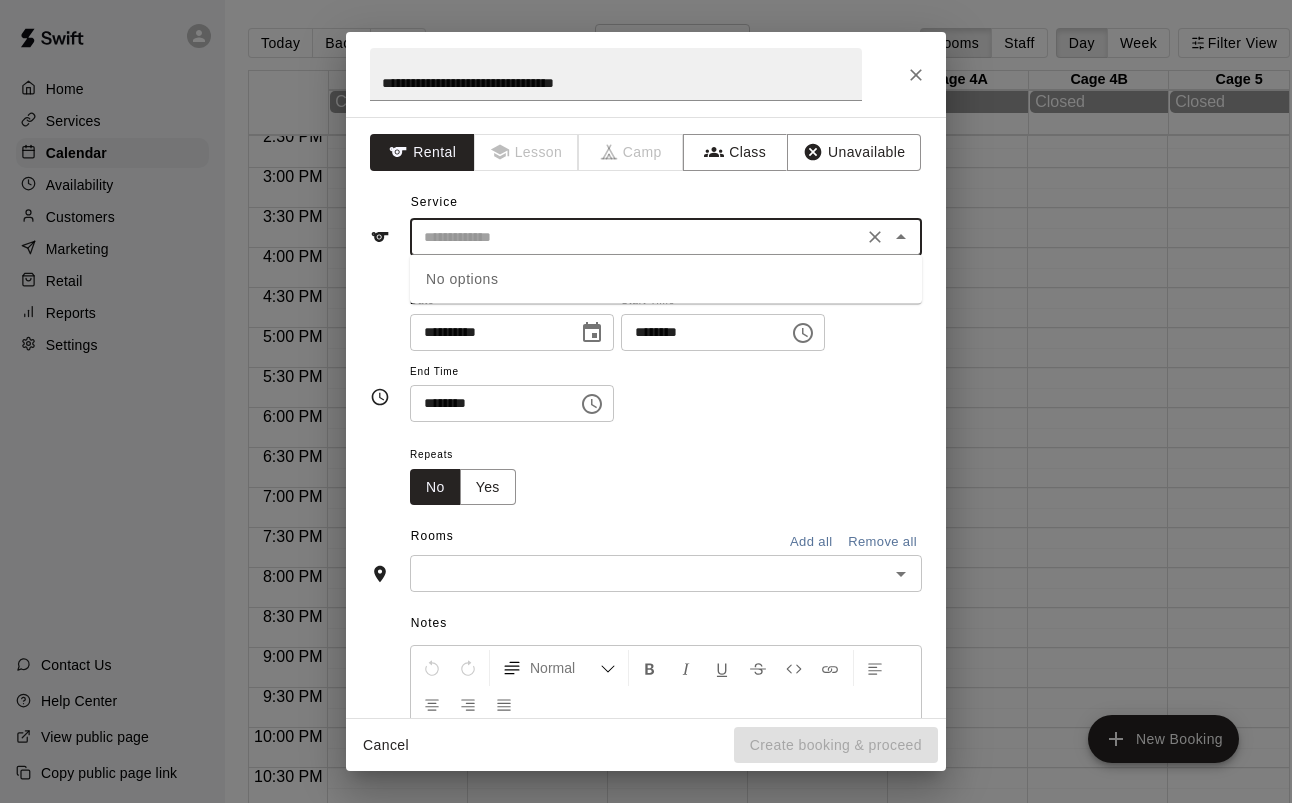 click at bounding box center (636, 237) 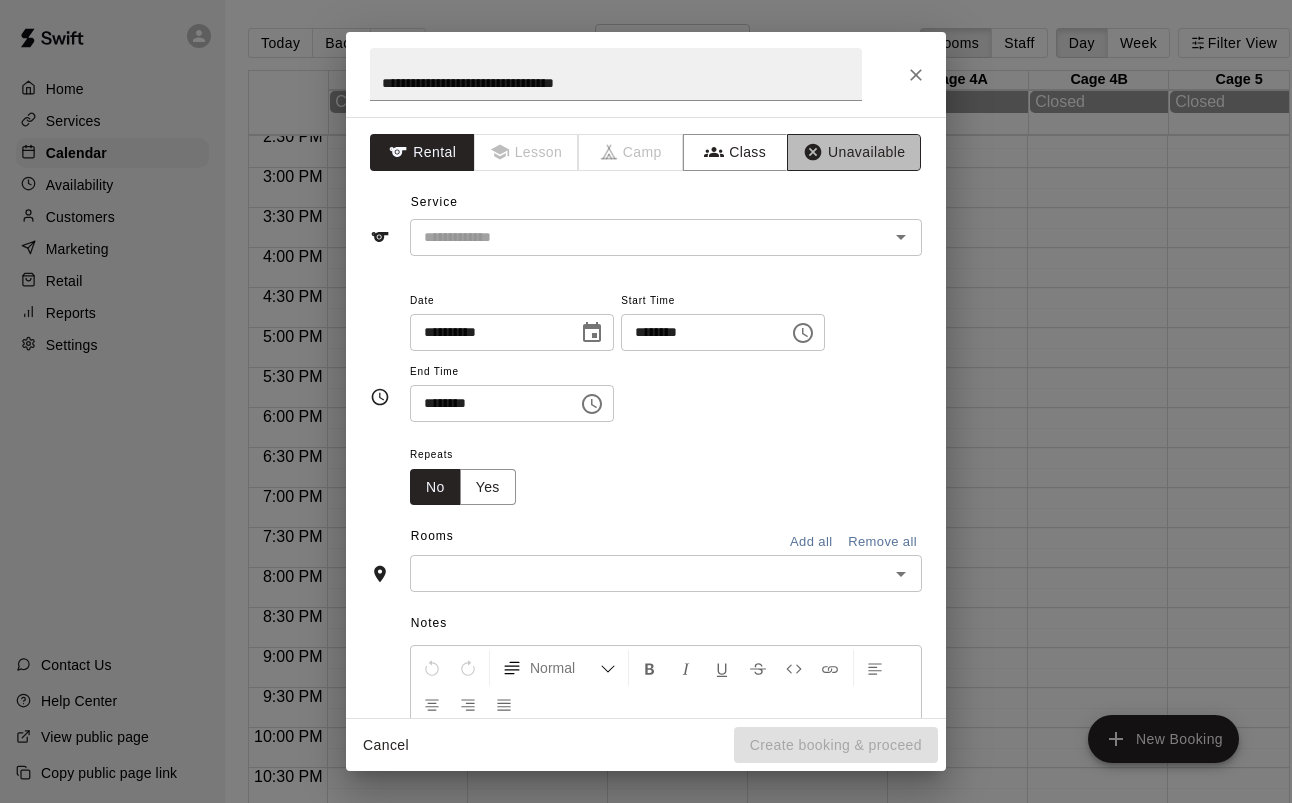 click on "Unavailable" at bounding box center [854, 152] 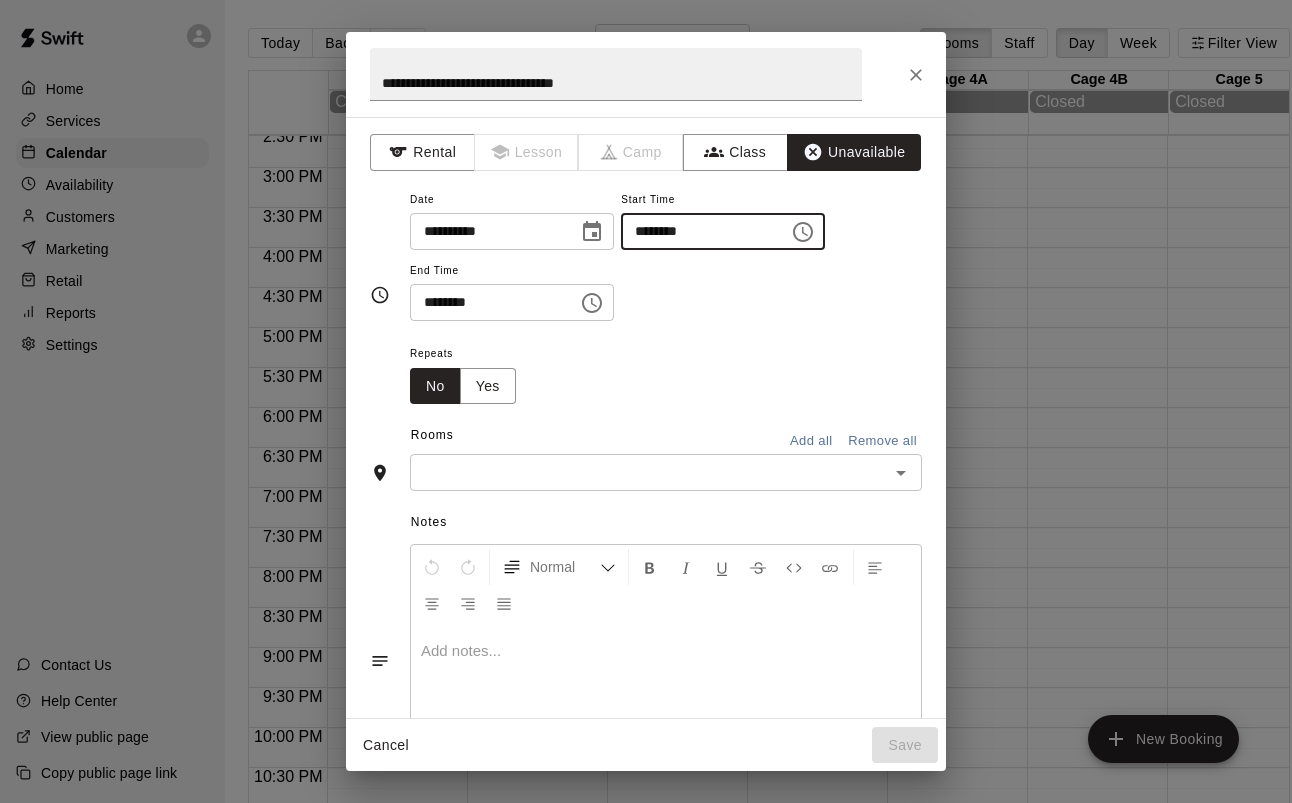 click on "********" at bounding box center (698, 231) 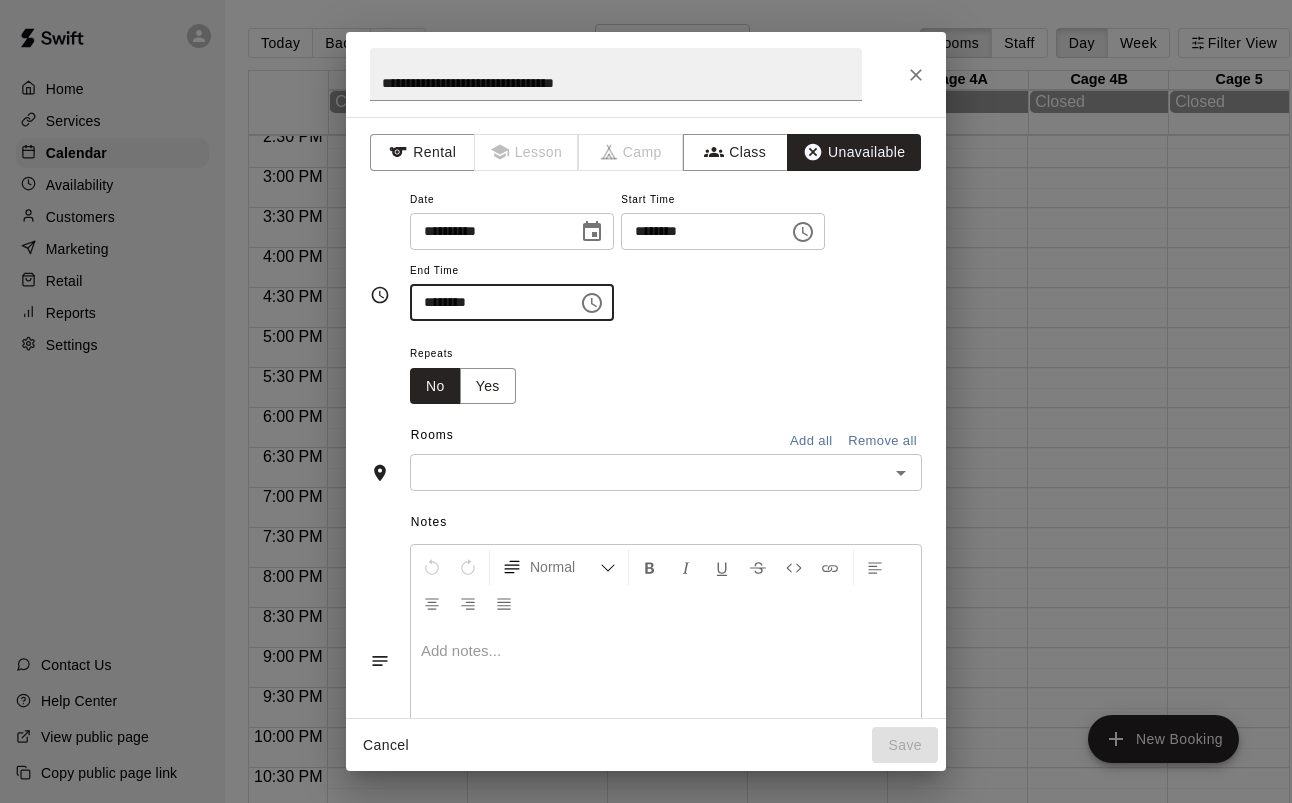 click on "********" at bounding box center [487, 302] 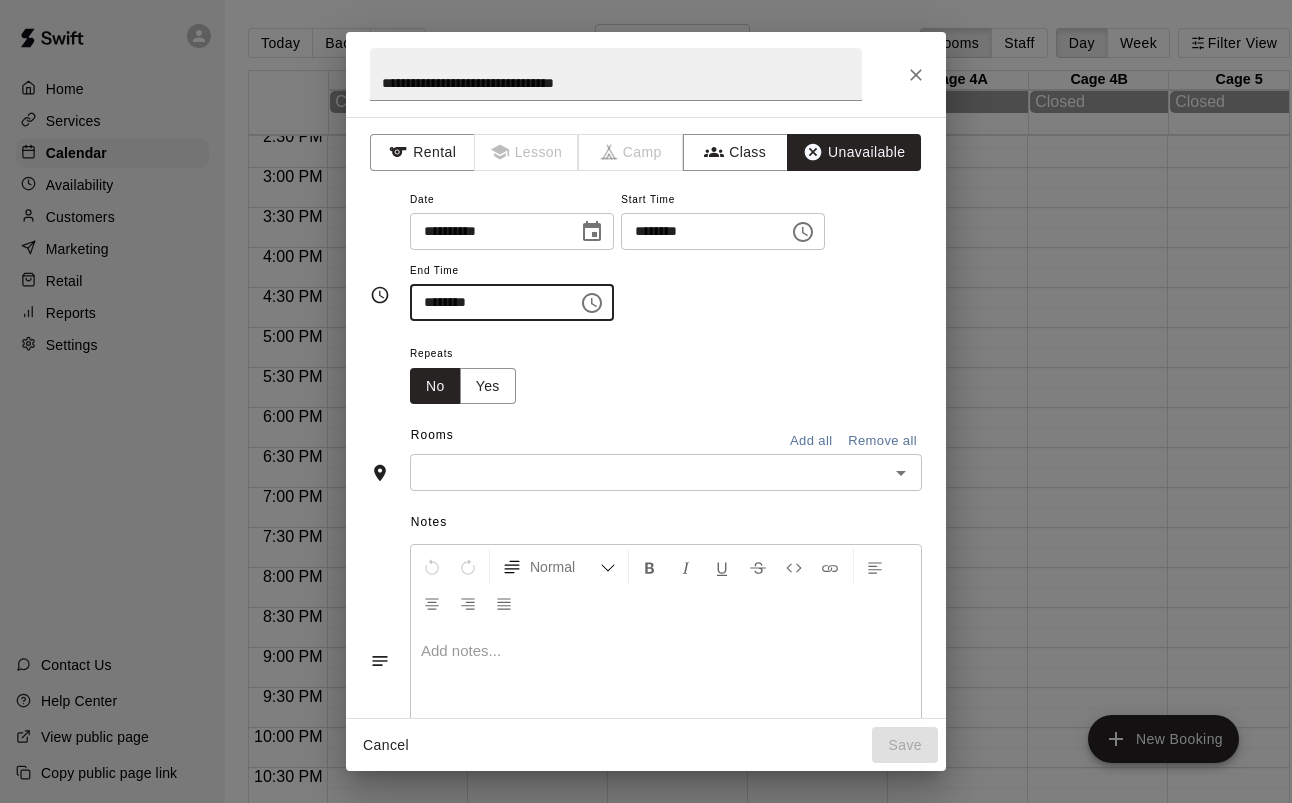 click at bounding box center [649, 472] 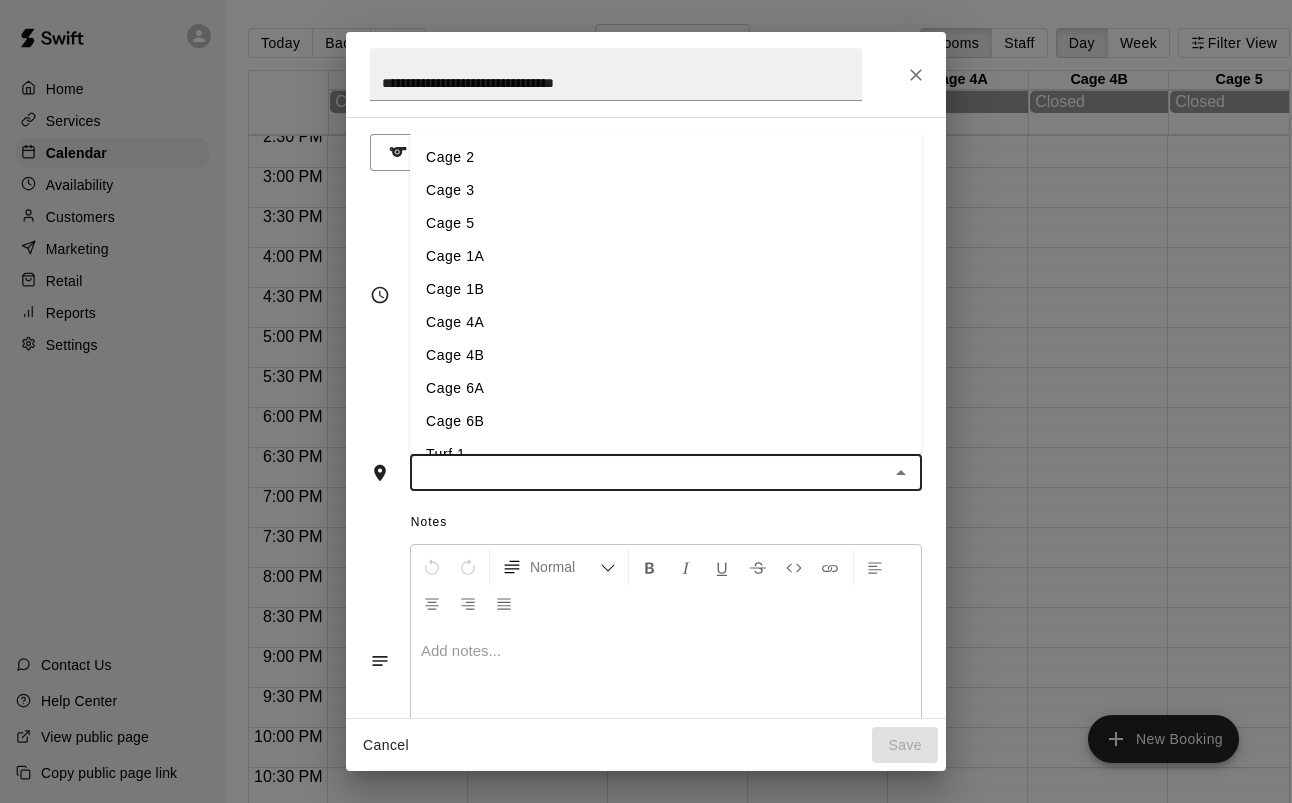 type on "*" 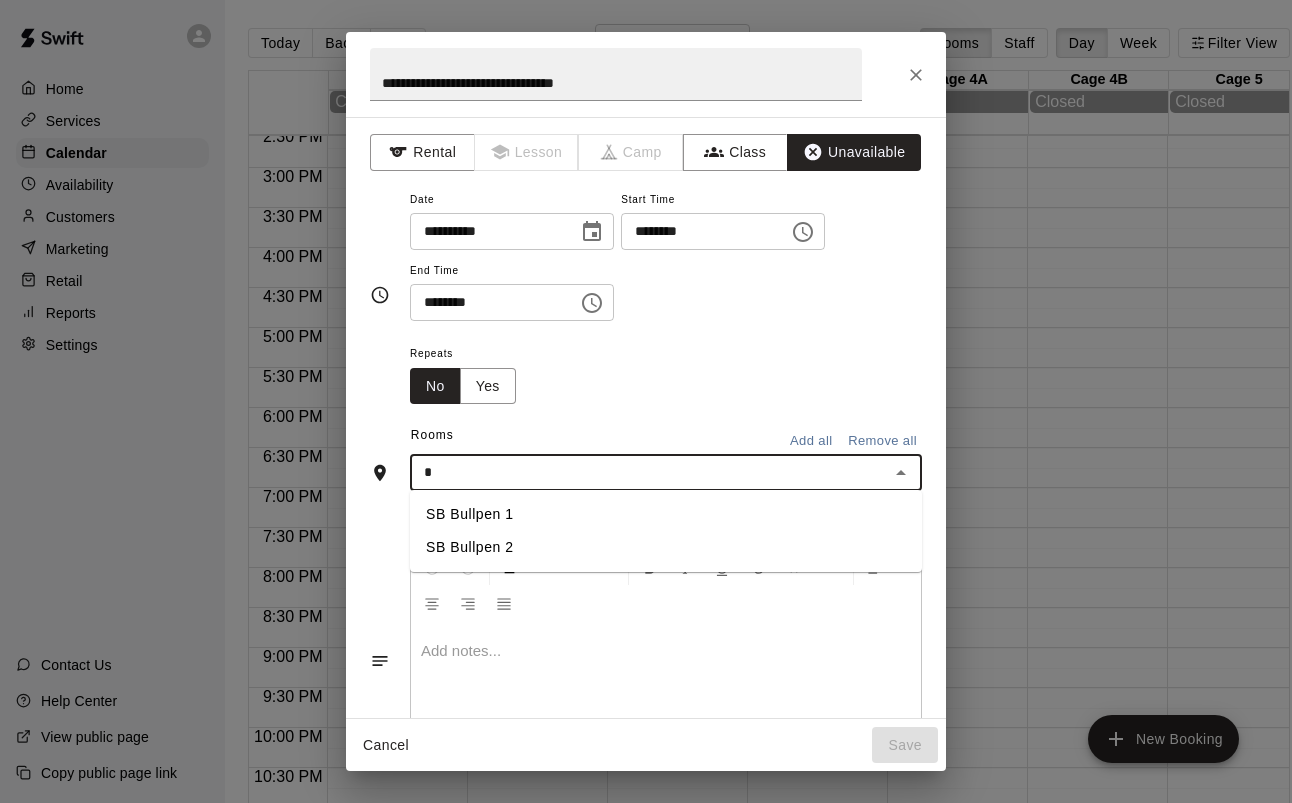 click on "SB Bullpen 1" at bounding box center (666, 514) 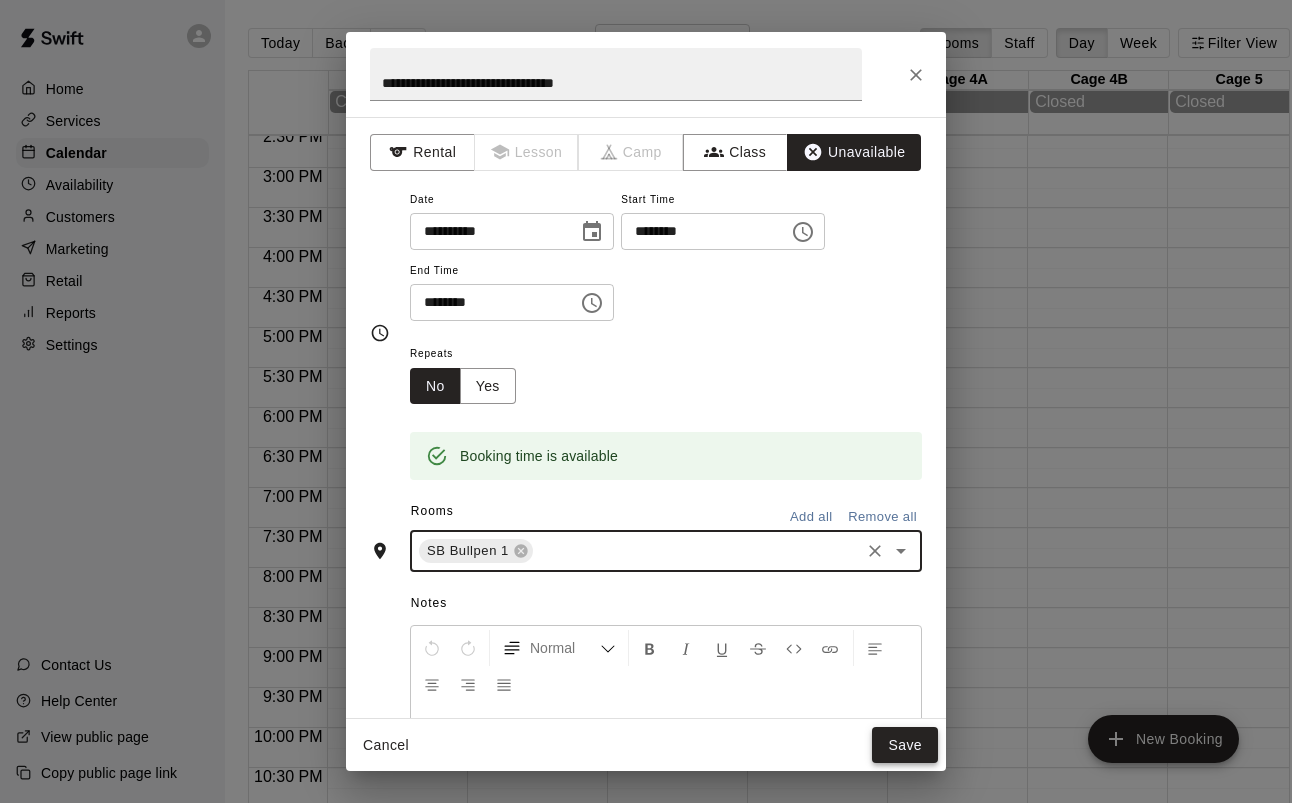click on "Save" at bounding box center [905, 745] 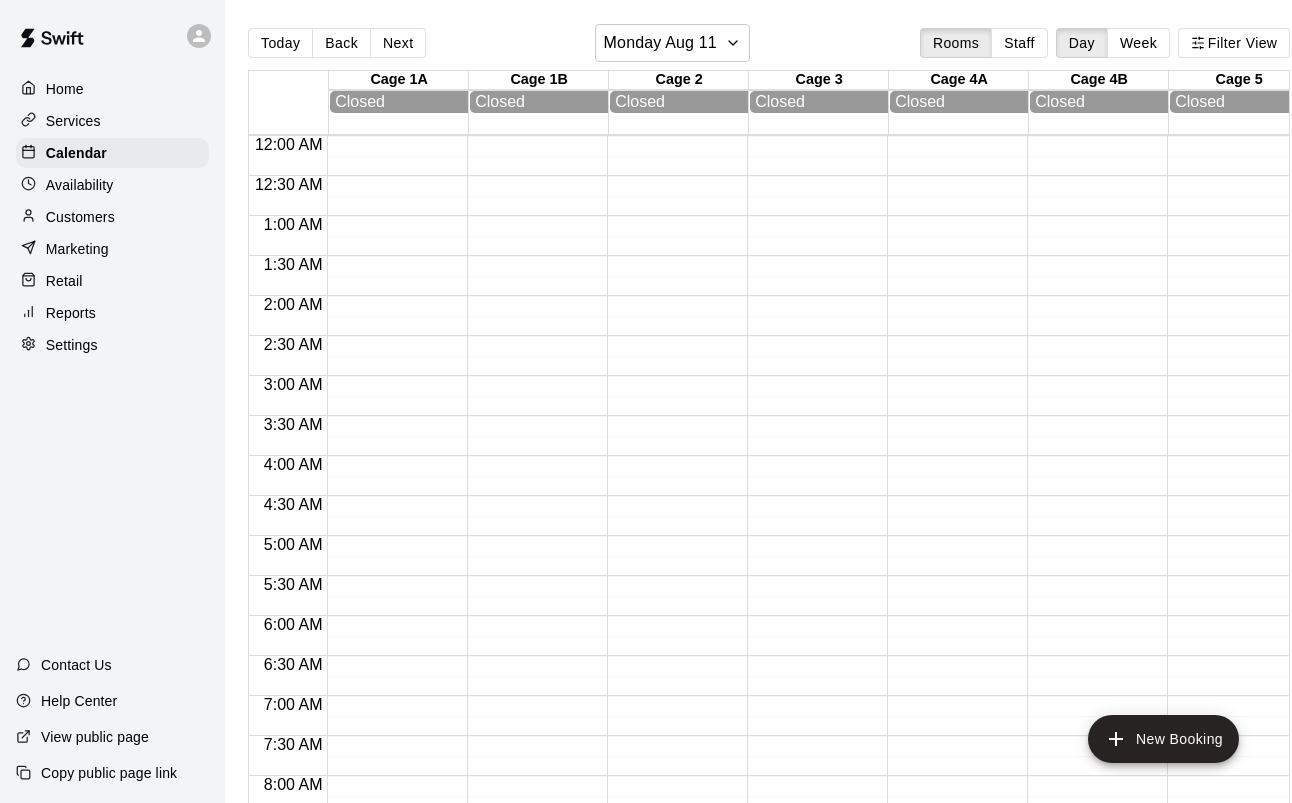 scroll, scrollTop: 0, scrollLeft: 1, axis: horizontal 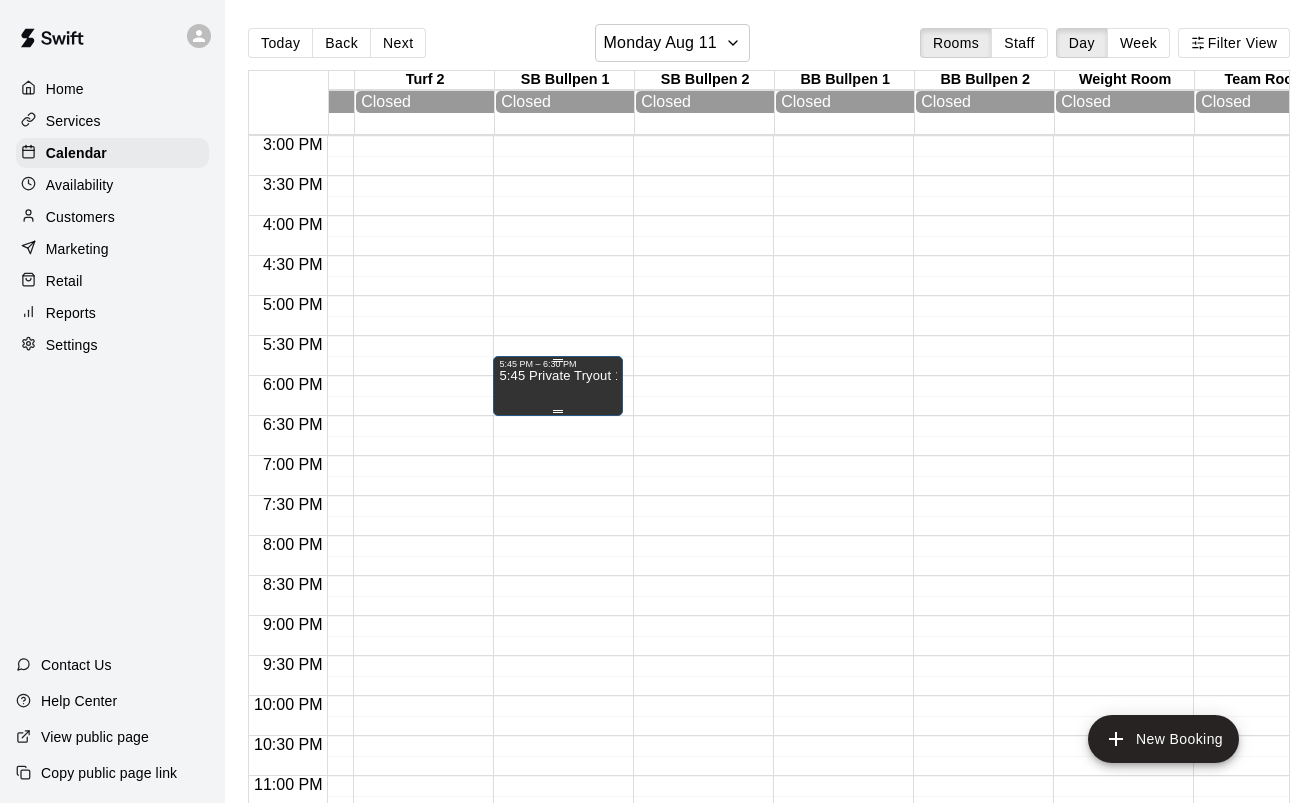 click on "5:45 Private Tryout 12U [LAST]" at bounding box center (558, 770) 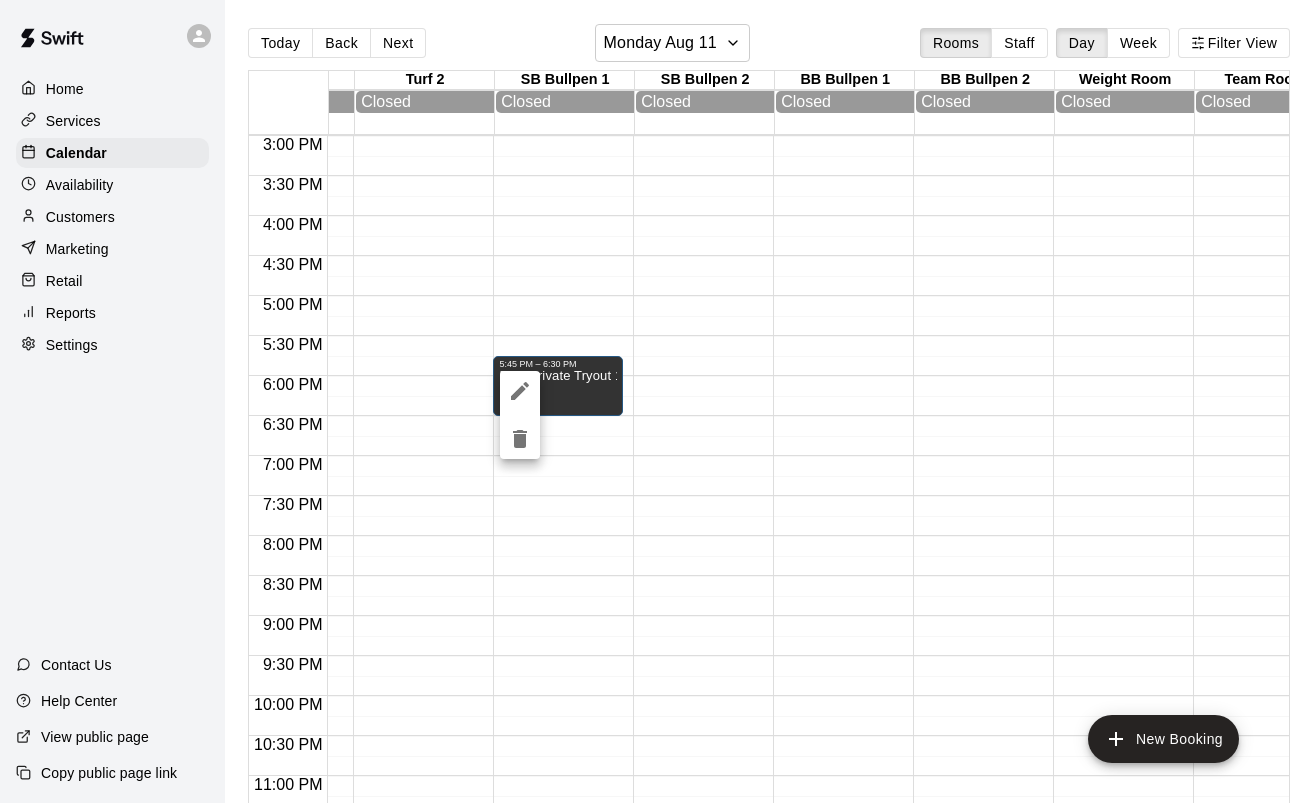 click 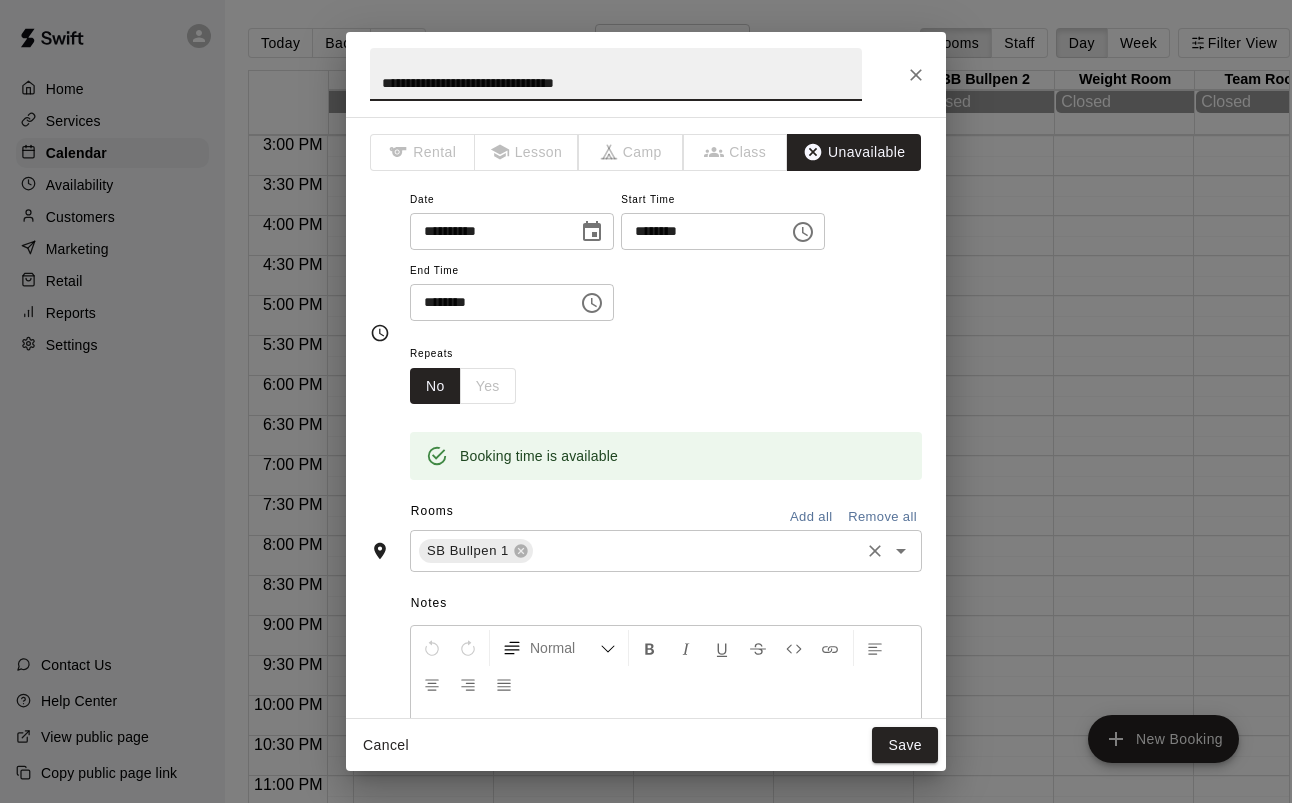 click at bounding box center (696, 551) 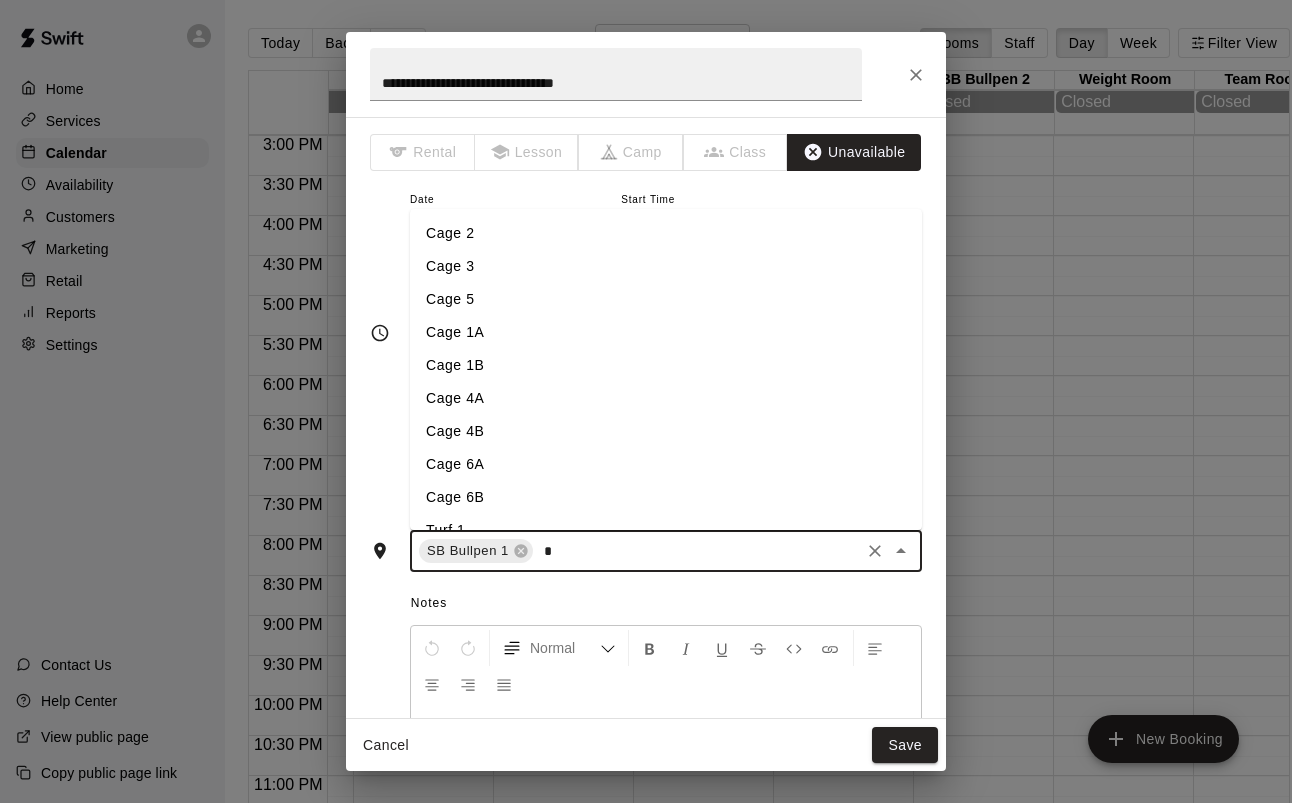 scroll, scrollTop: 0, scrollLeft: 0, axis: both 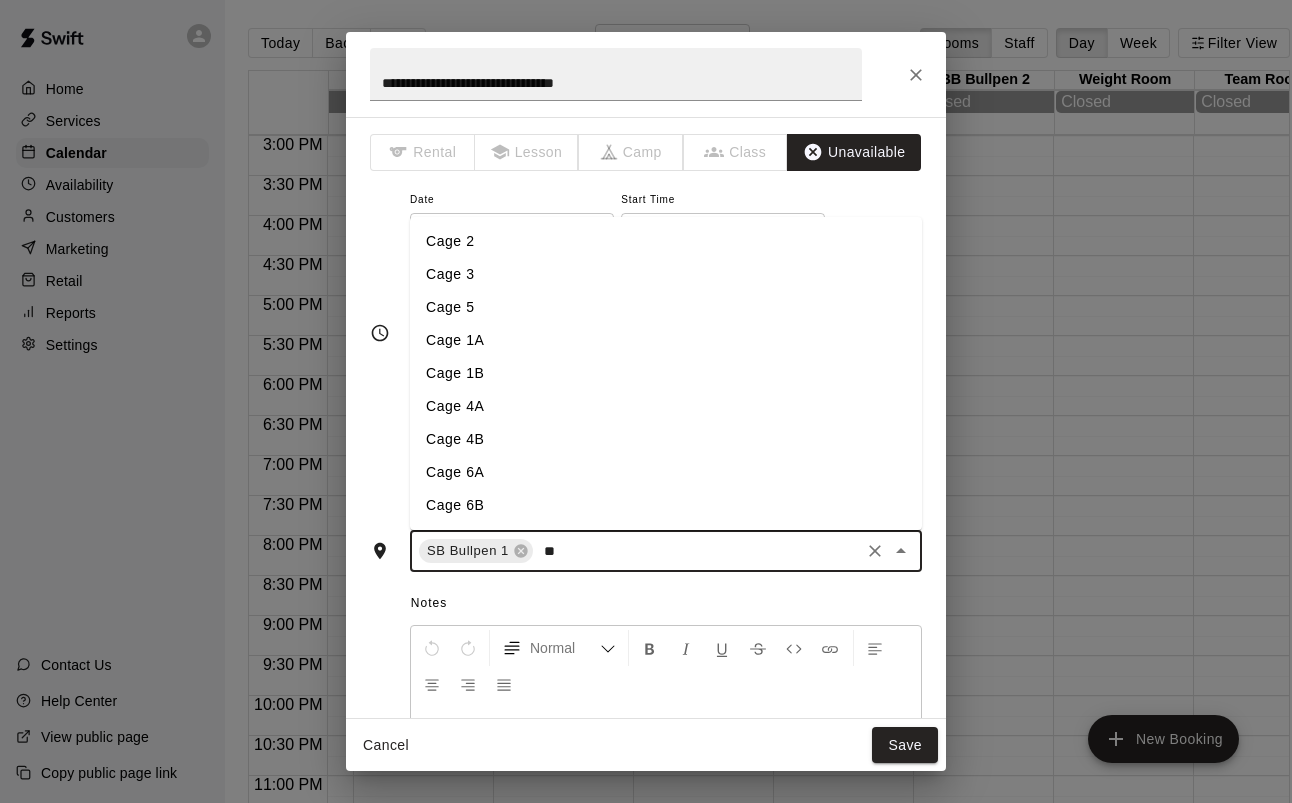 click on "Cage 1A" at bounding box center [666, 340] 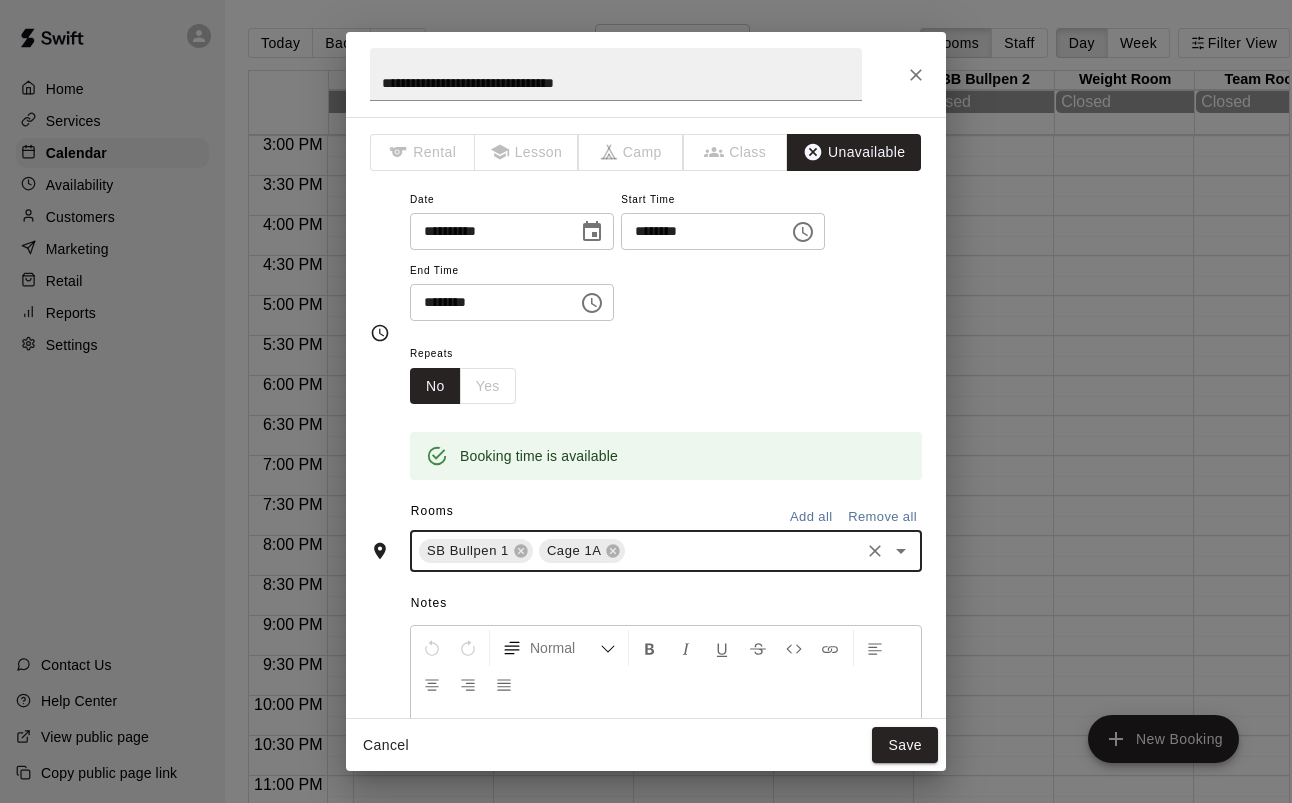 type on "*" 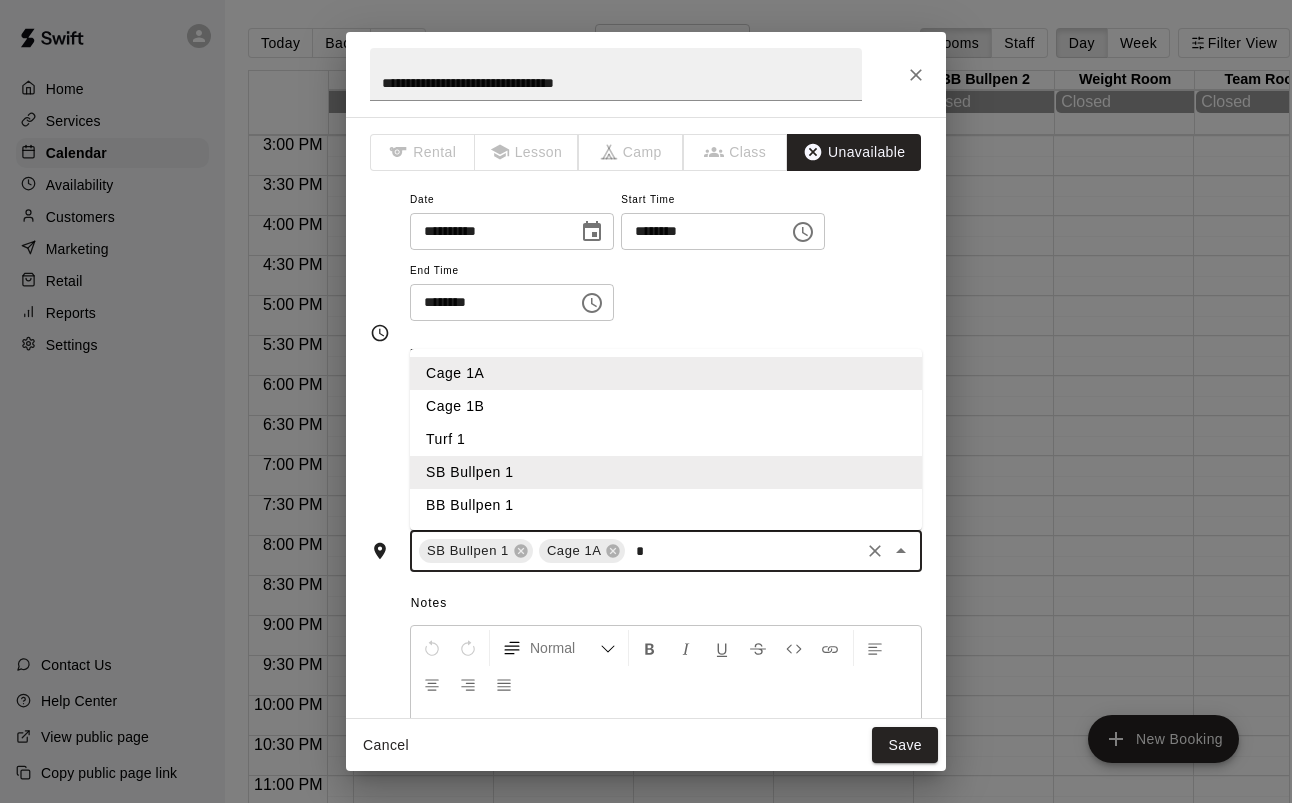 click on "Cage 1B" at bounding box center [666, 406] 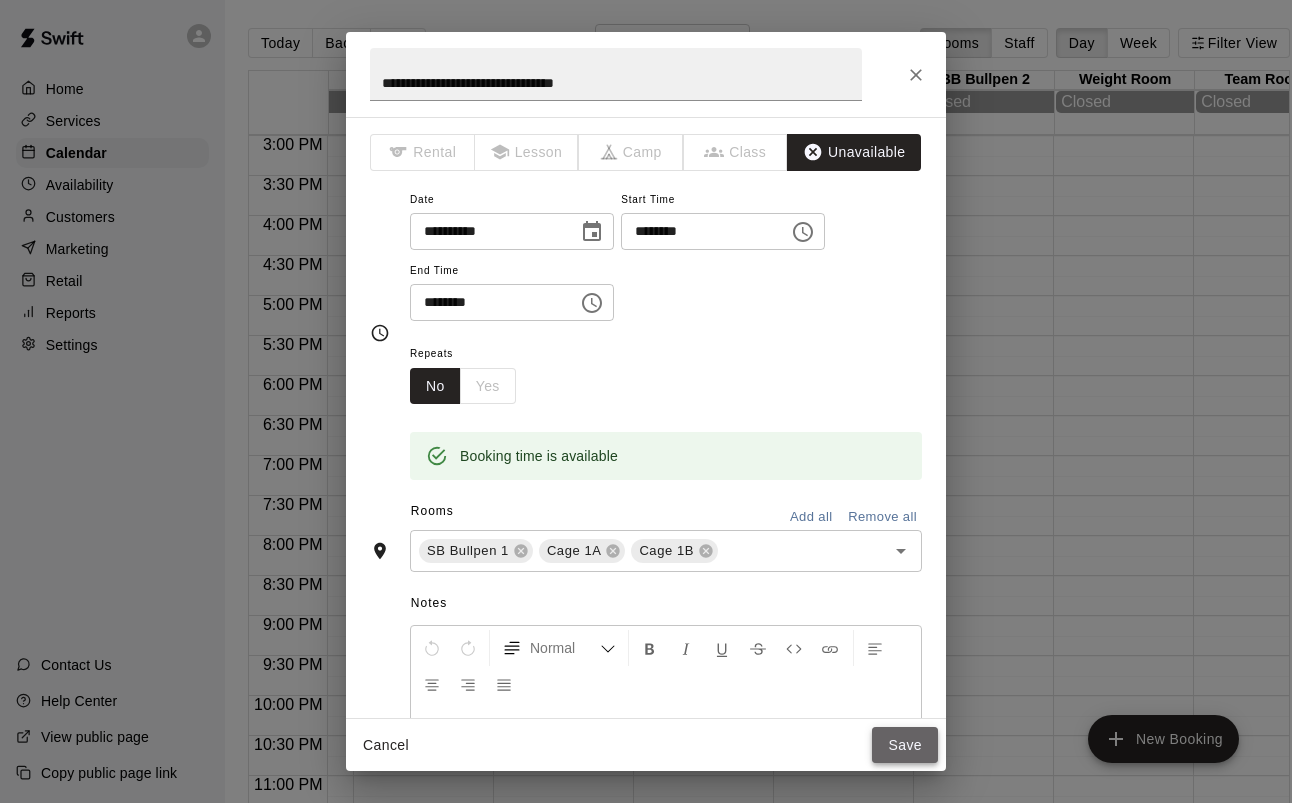 click on "Save" at bounding box center [905, 745] 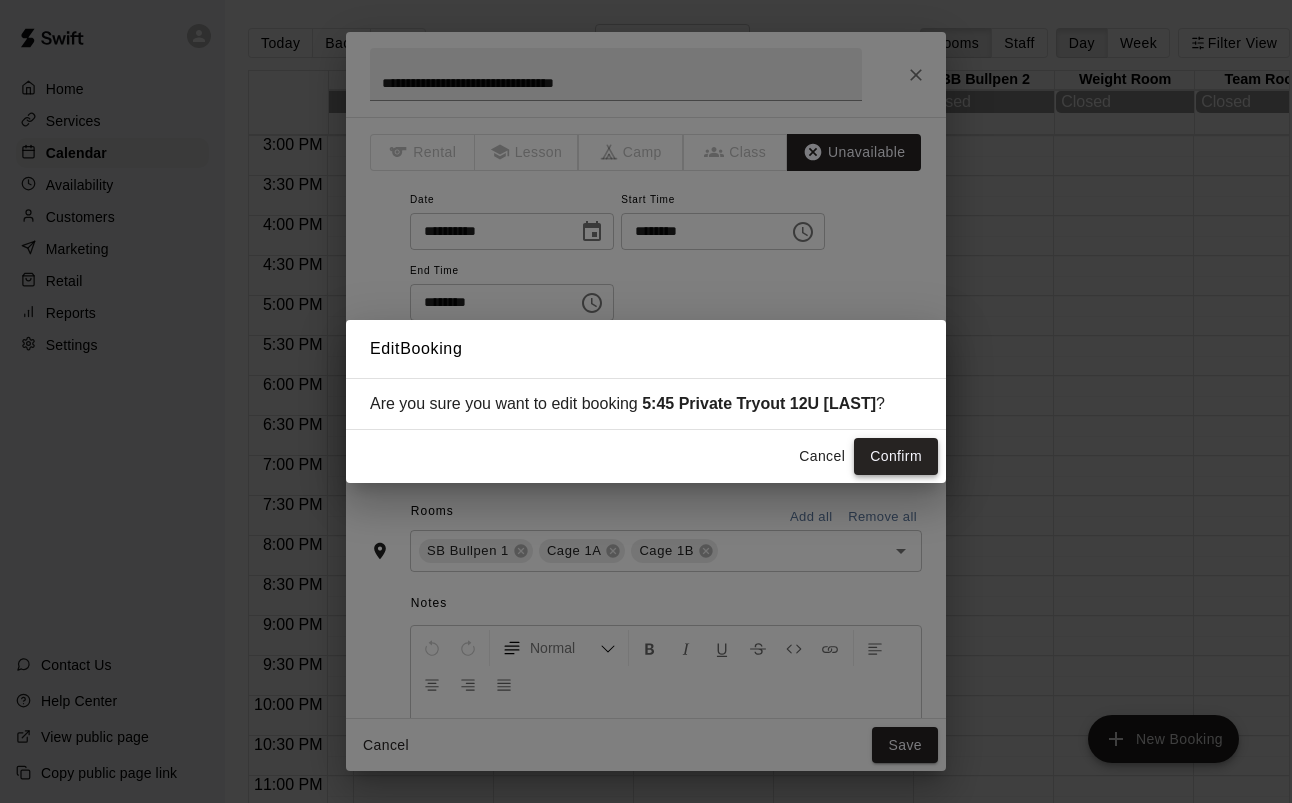 click on "Confirm" at bounding box center (896, 456) 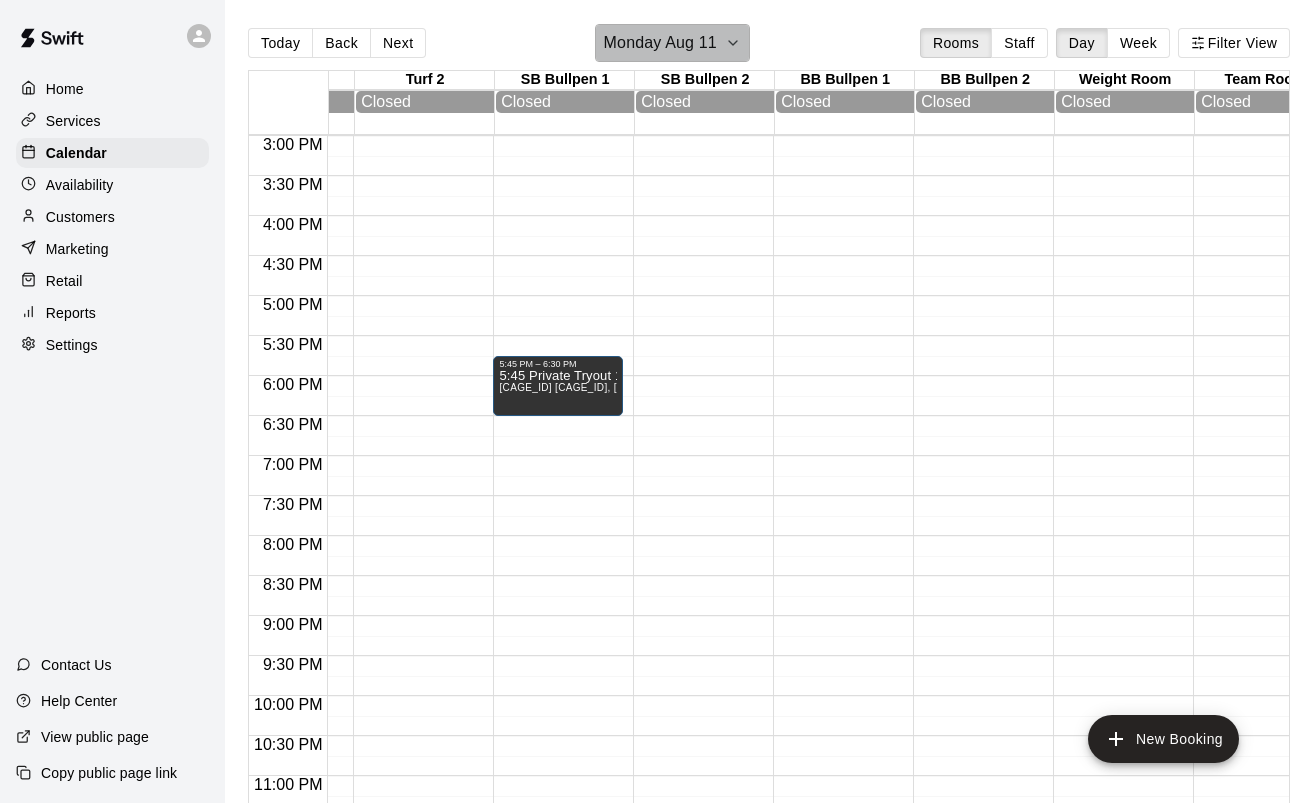 click on "Monday Aug 11" at bounding box center [660, 43] 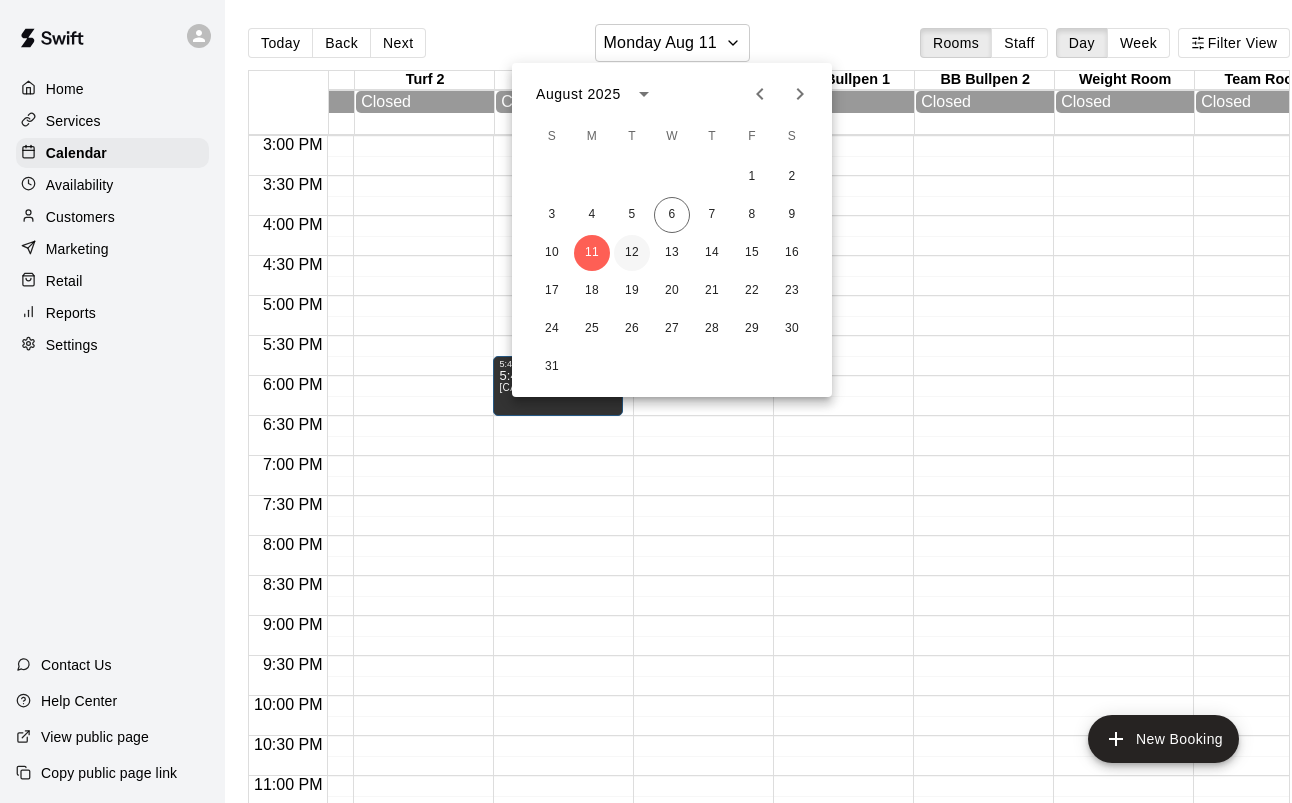 click on "12" at bounding box center (632, 253) 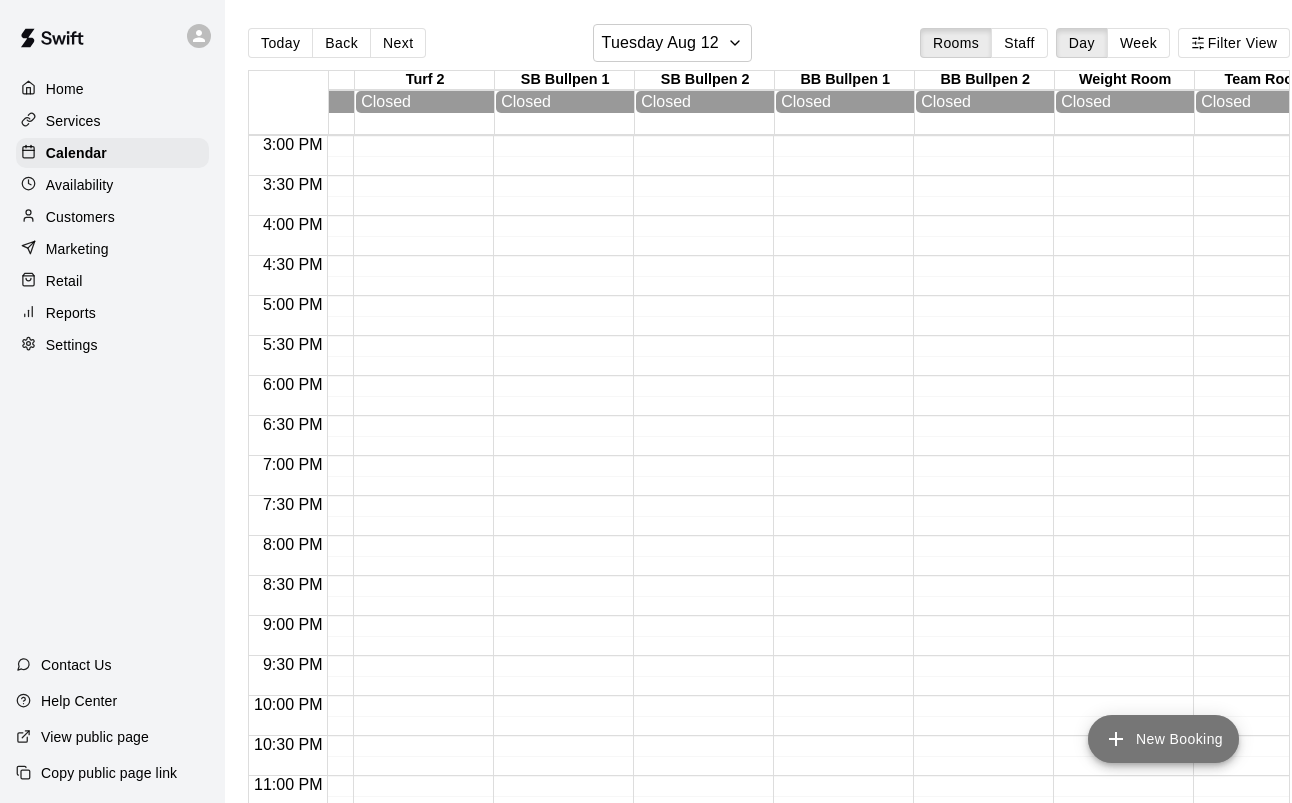 click on "New Booking" at bounding box center [1163, 739] 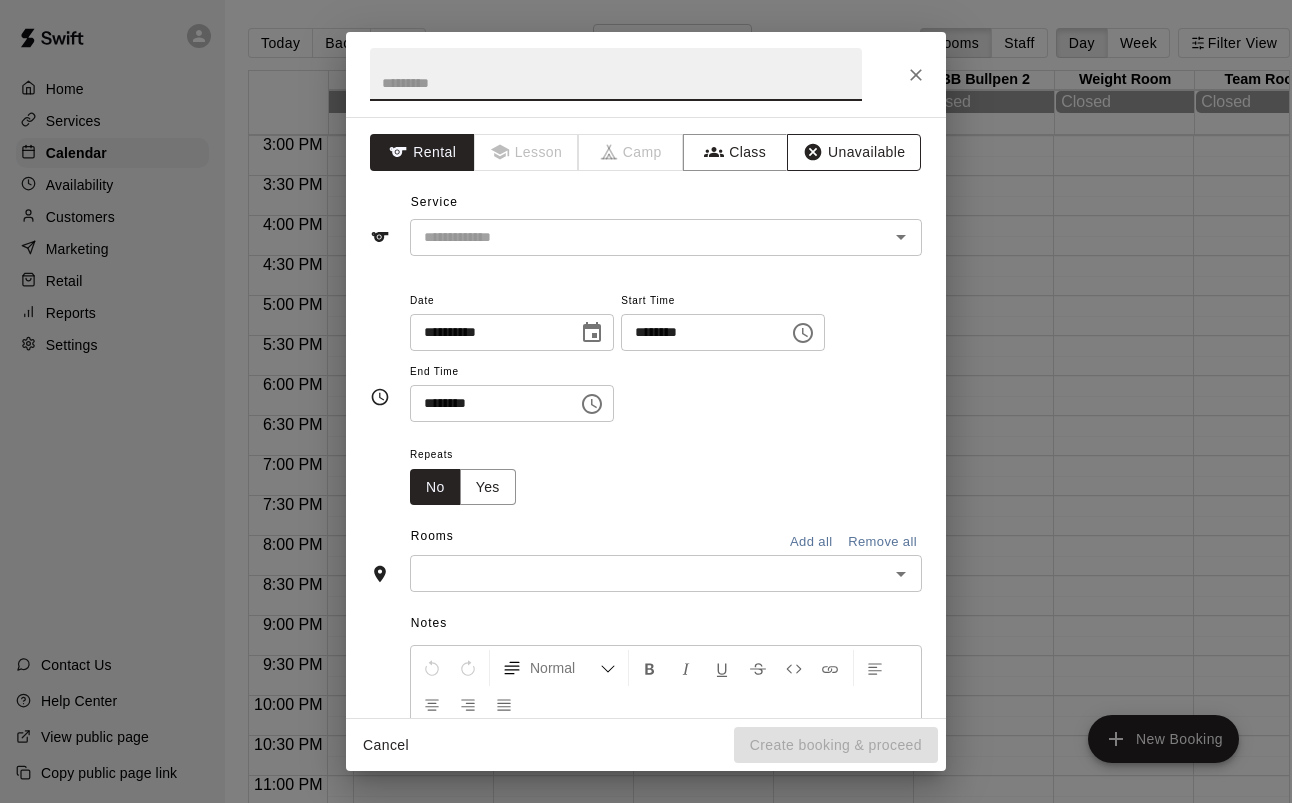 click on "Unavailable" at bounding box center (854, 152) 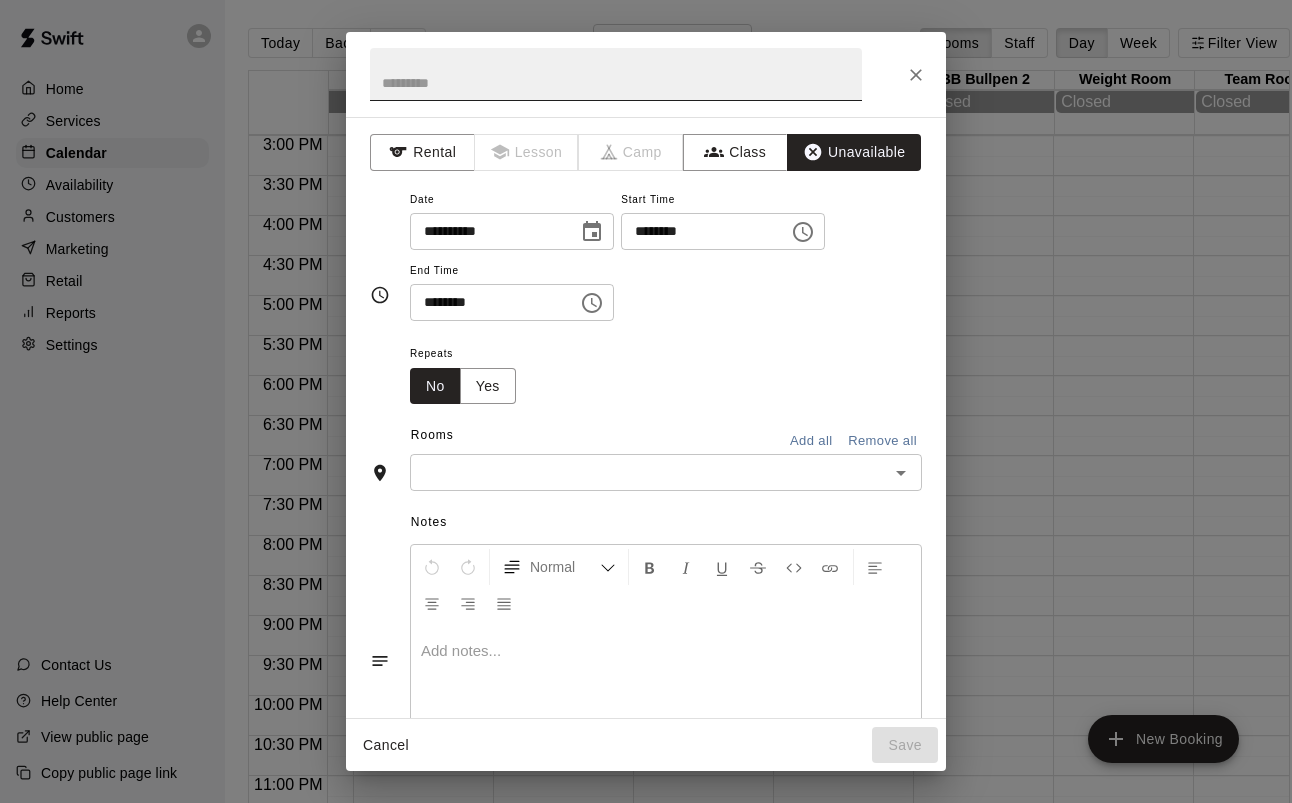 click at bounding box center (616, 74) 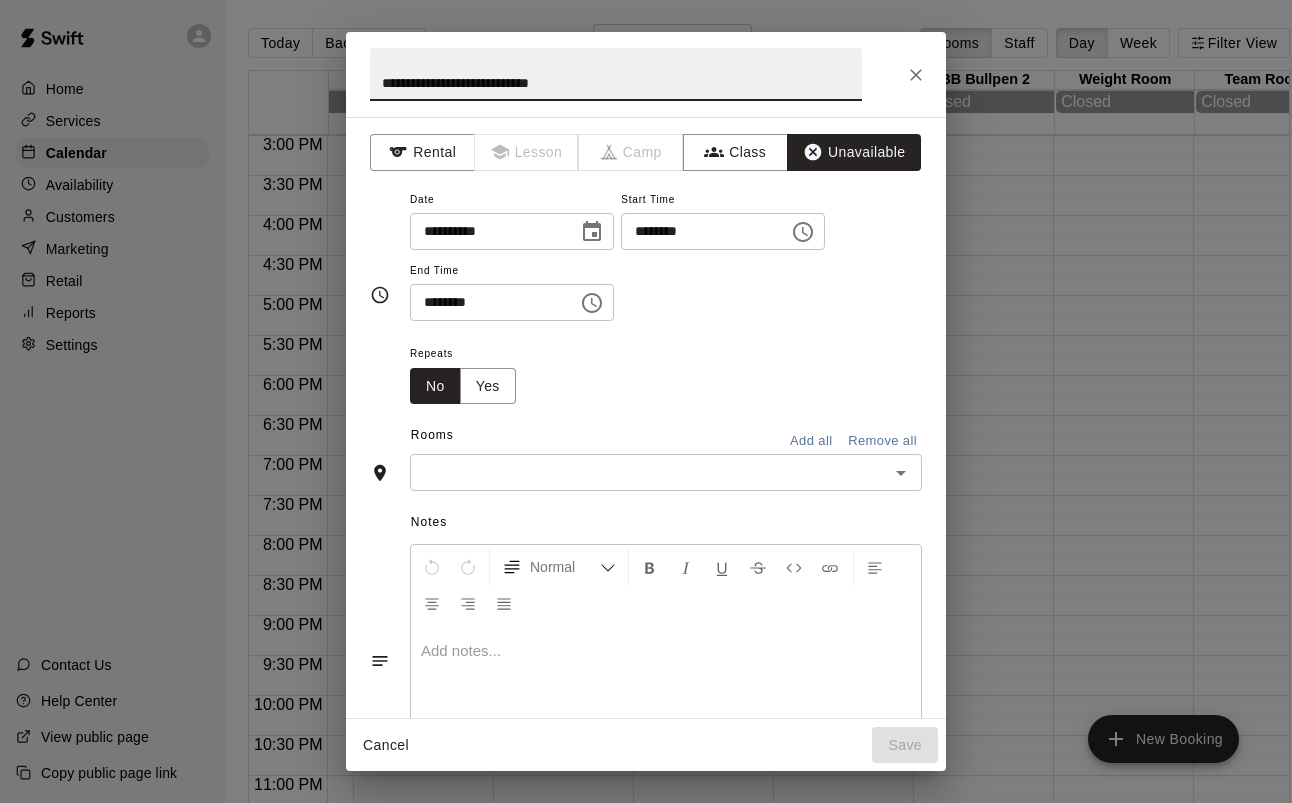 type on "**********" 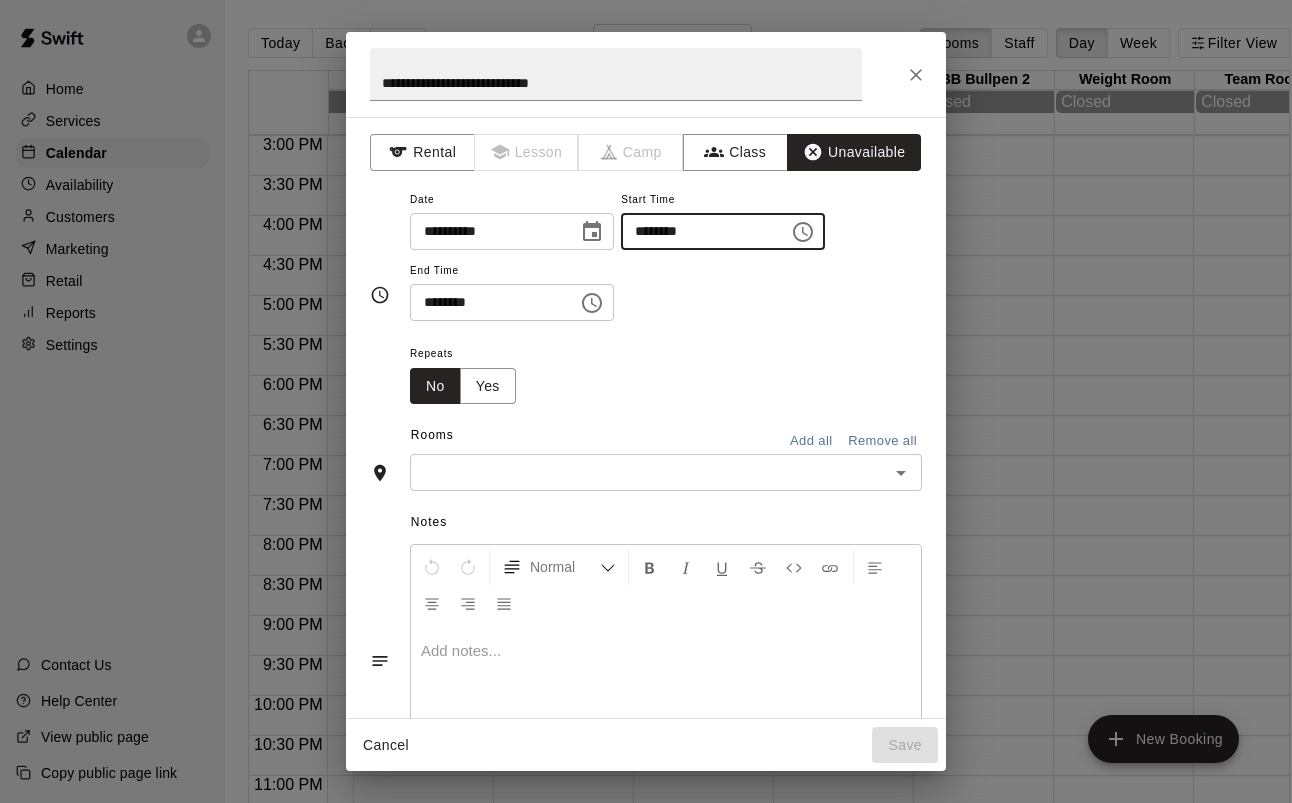 click on "********" at bounding box center [698, 231] 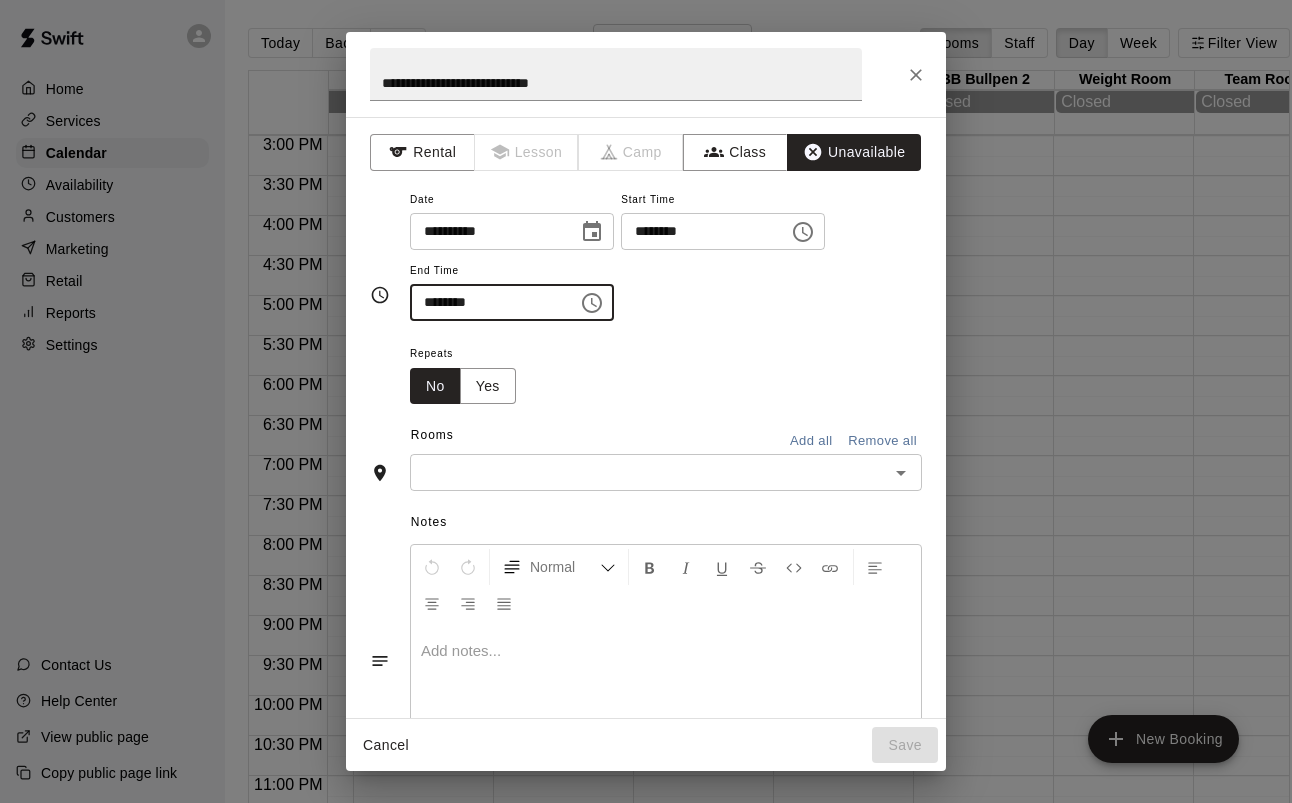 type on "********" 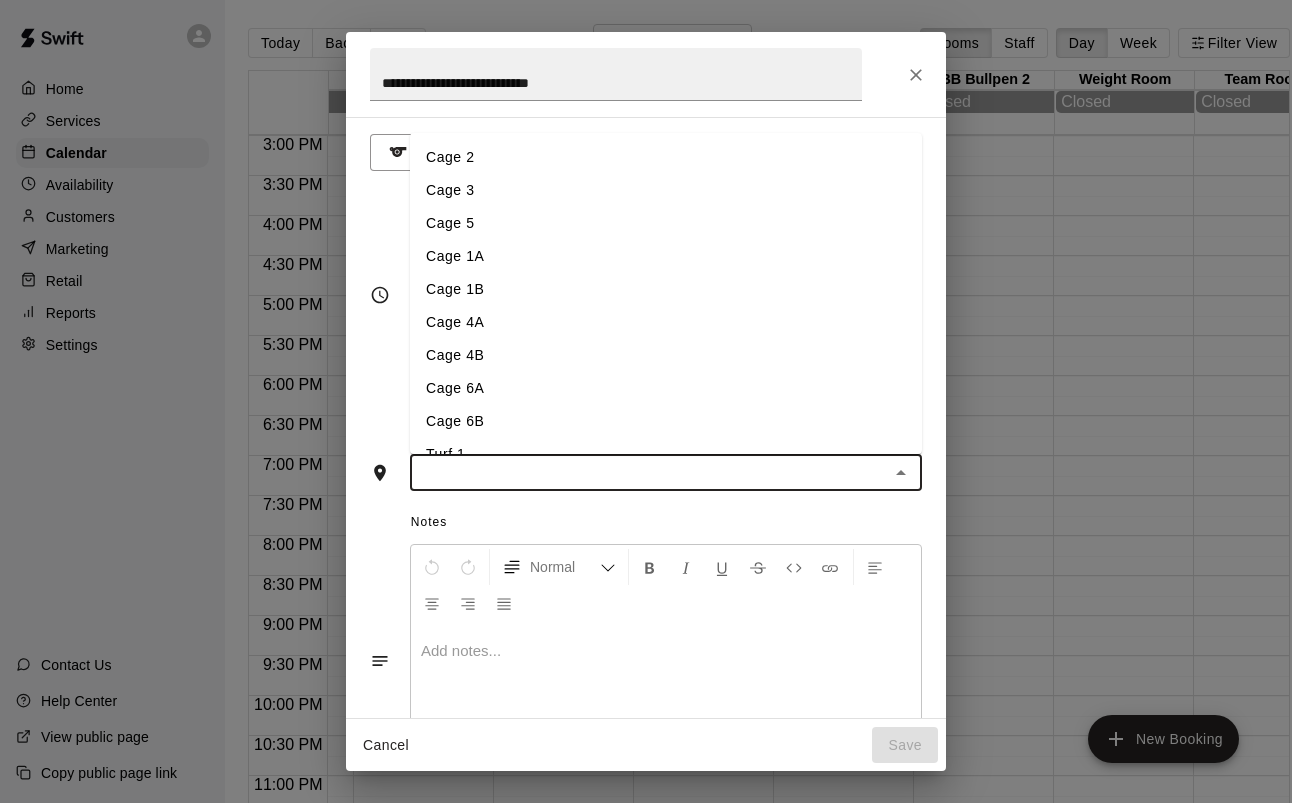 click at bounding box center [649, 472] 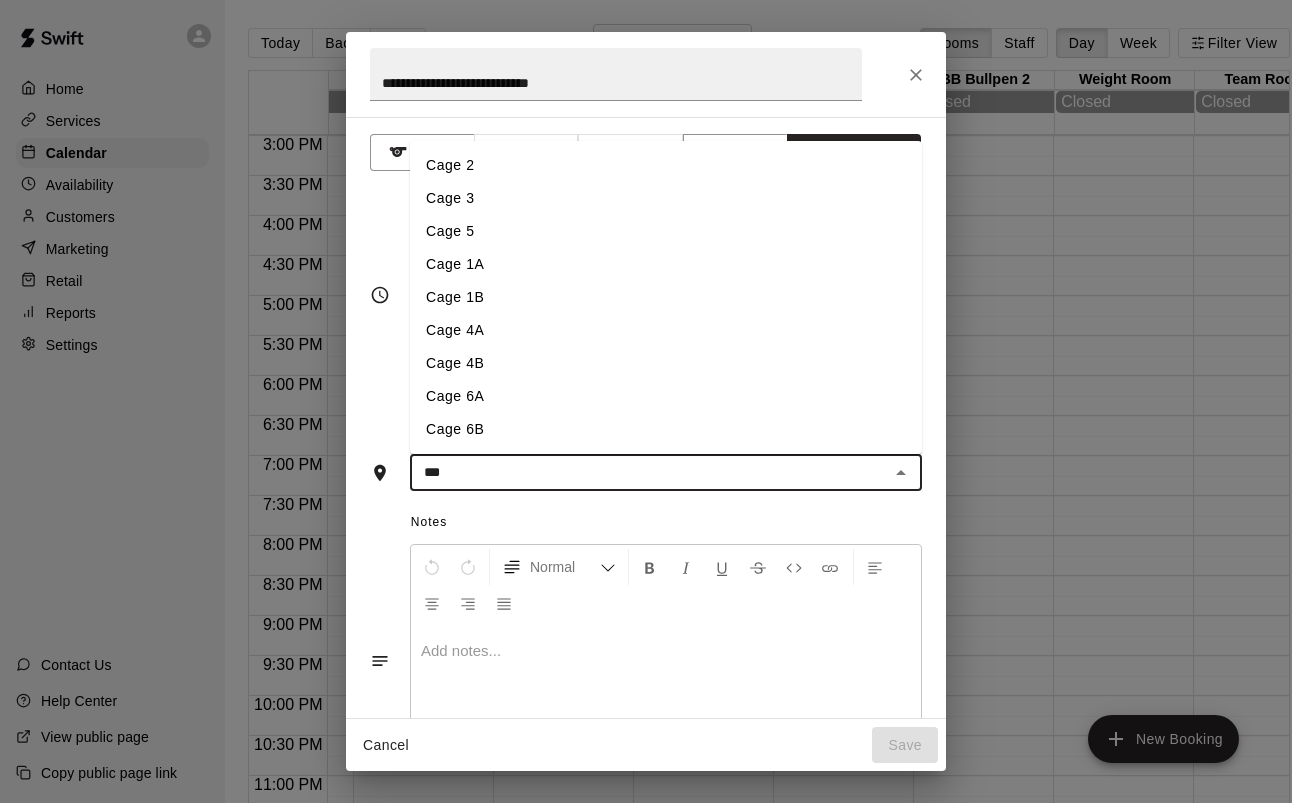 type on "****" 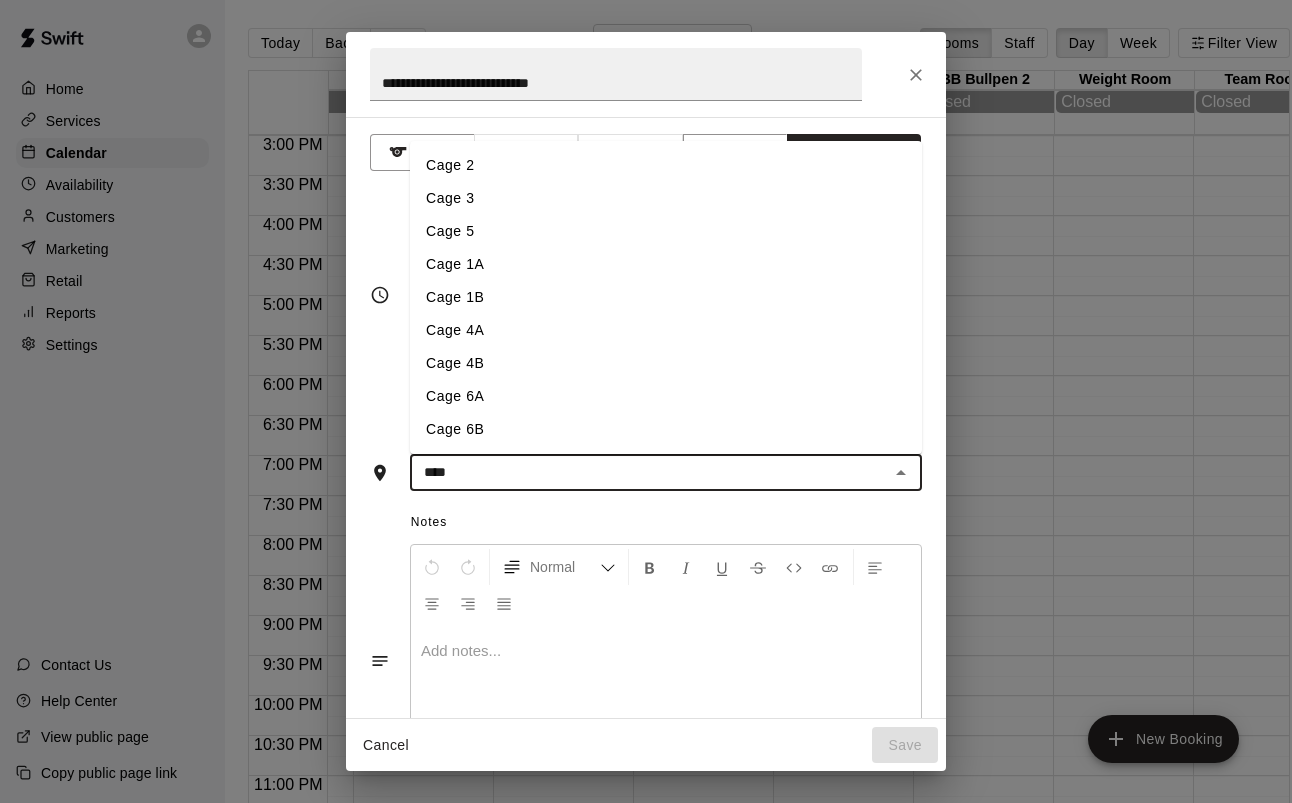click on "Cage 1A" at bounding box center [666, 264] 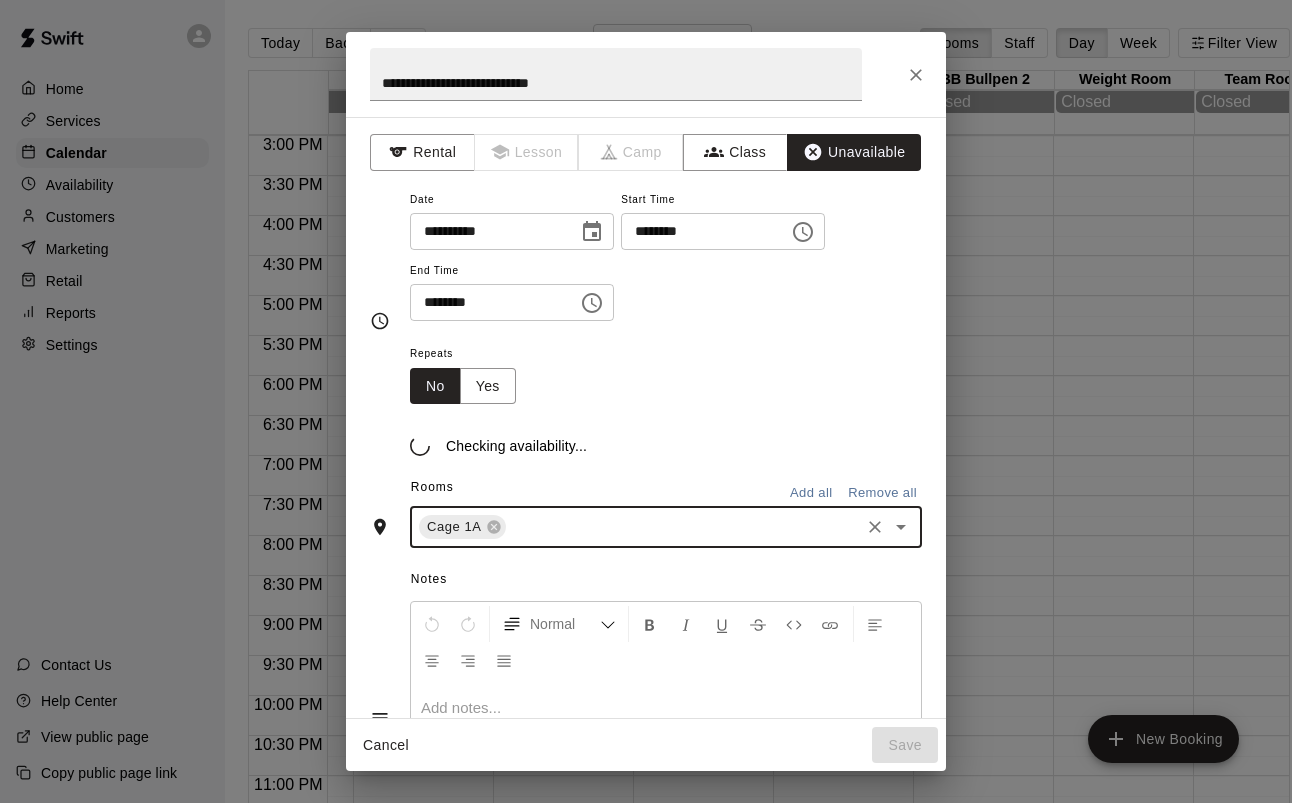 type on "*" 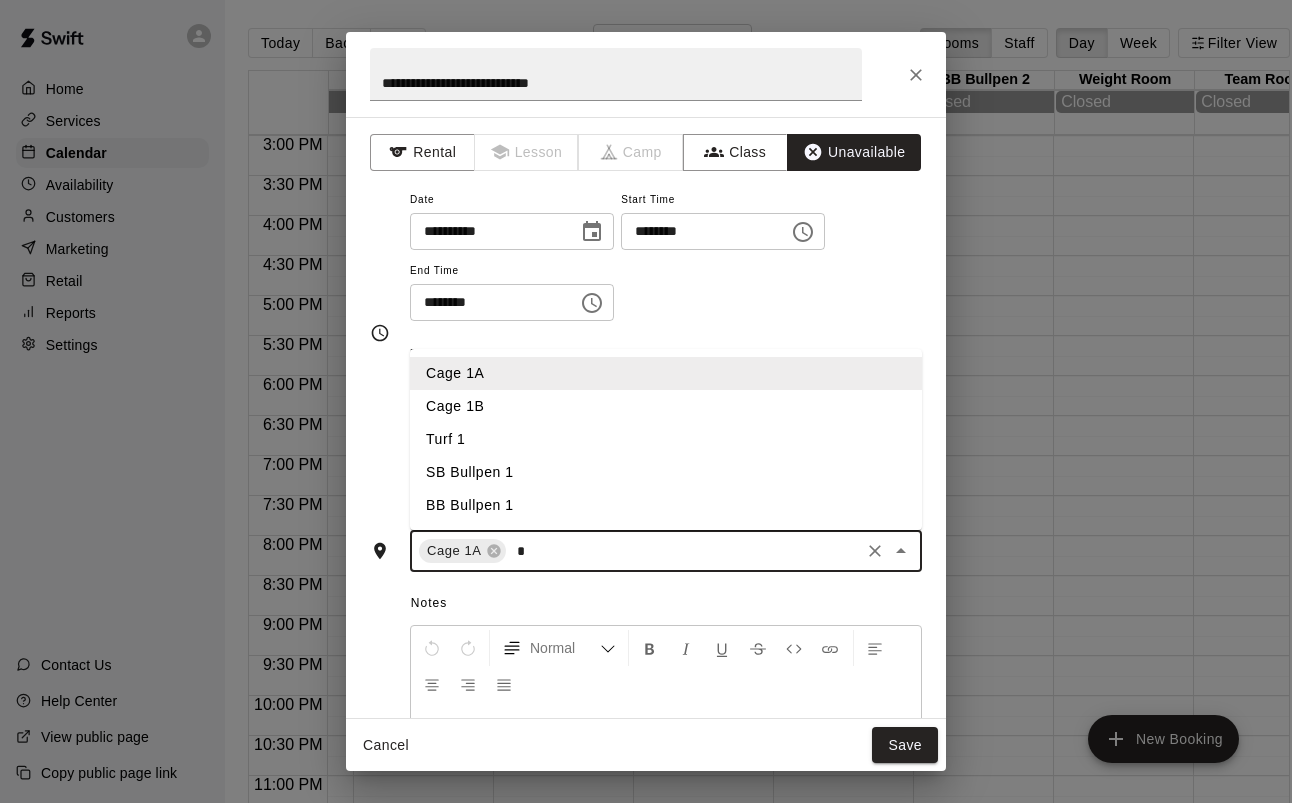 click on "Cage 1B" at bounding box center [666, 406] 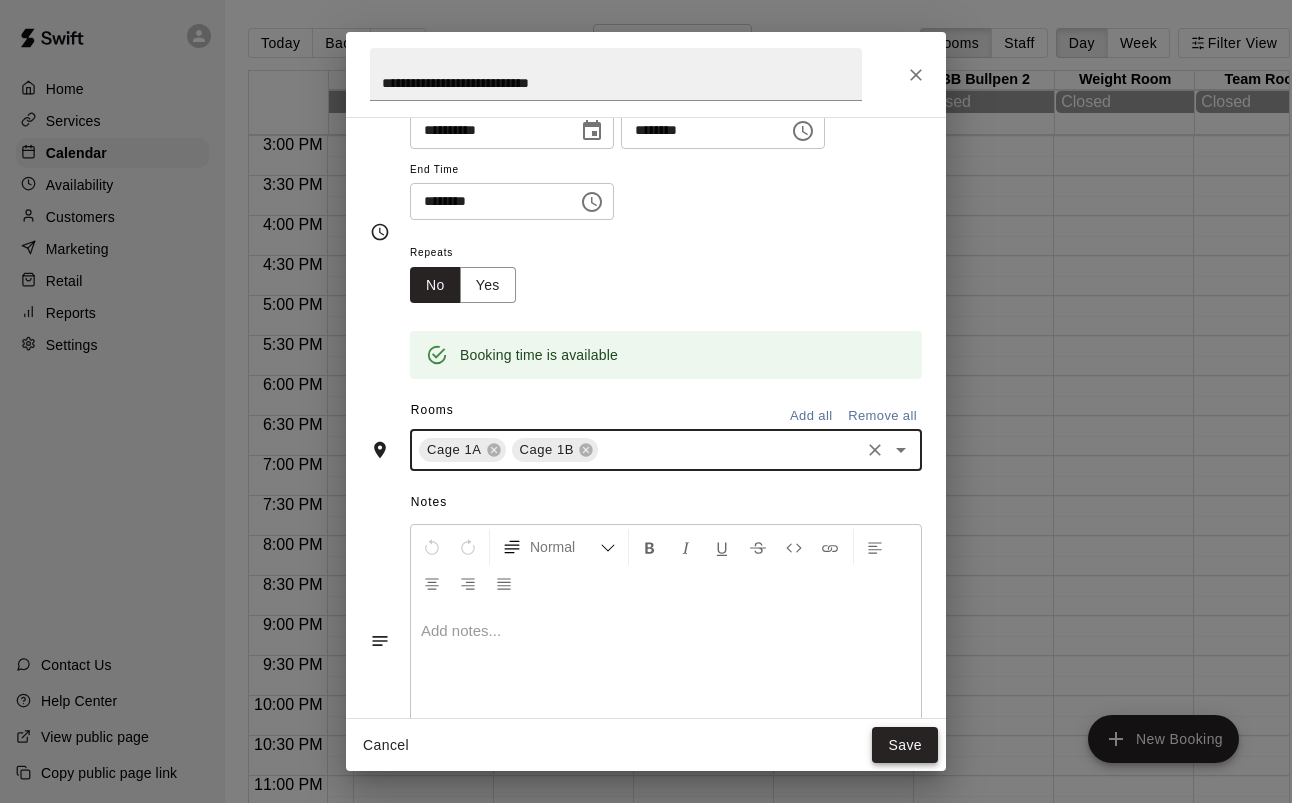 scroll, scrollTop: 131, scrollLeft: 0, axis: vertical 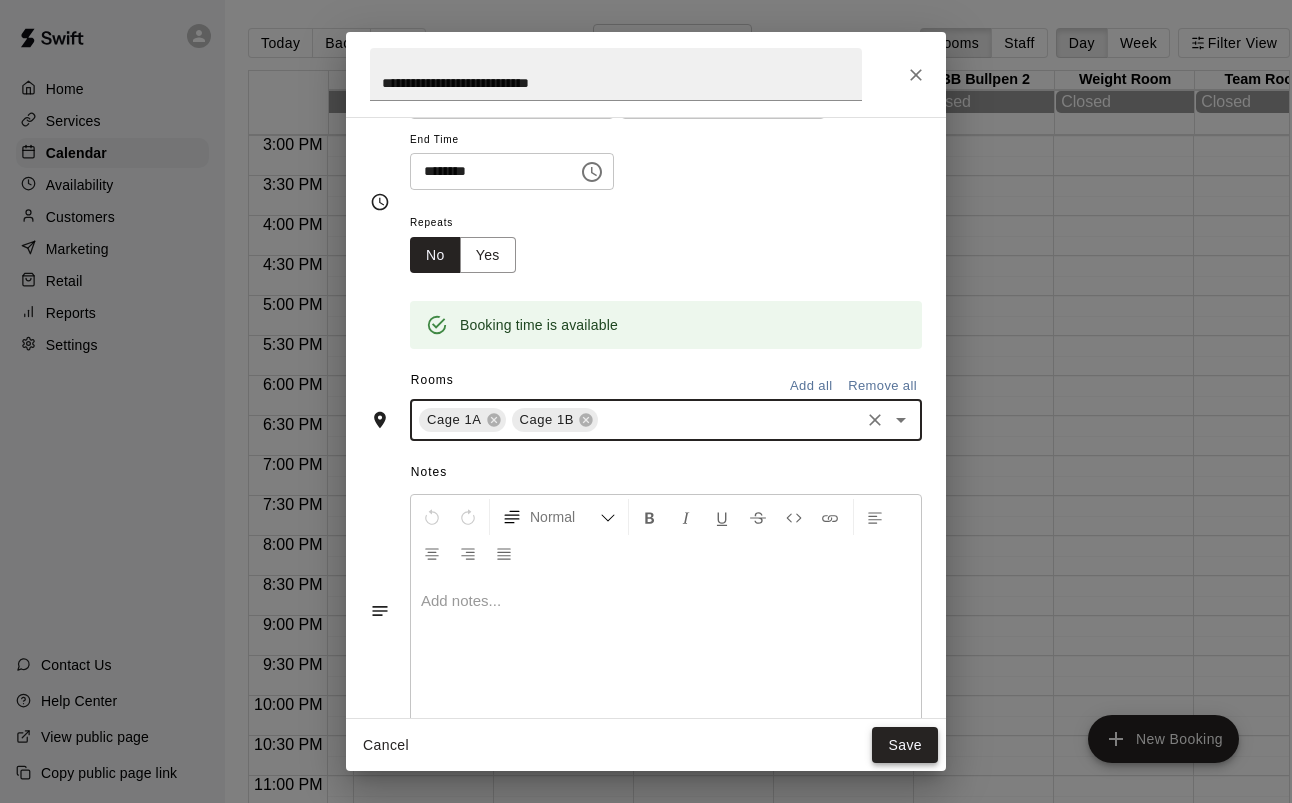 click on "Save" at bounding box center [905, 745] 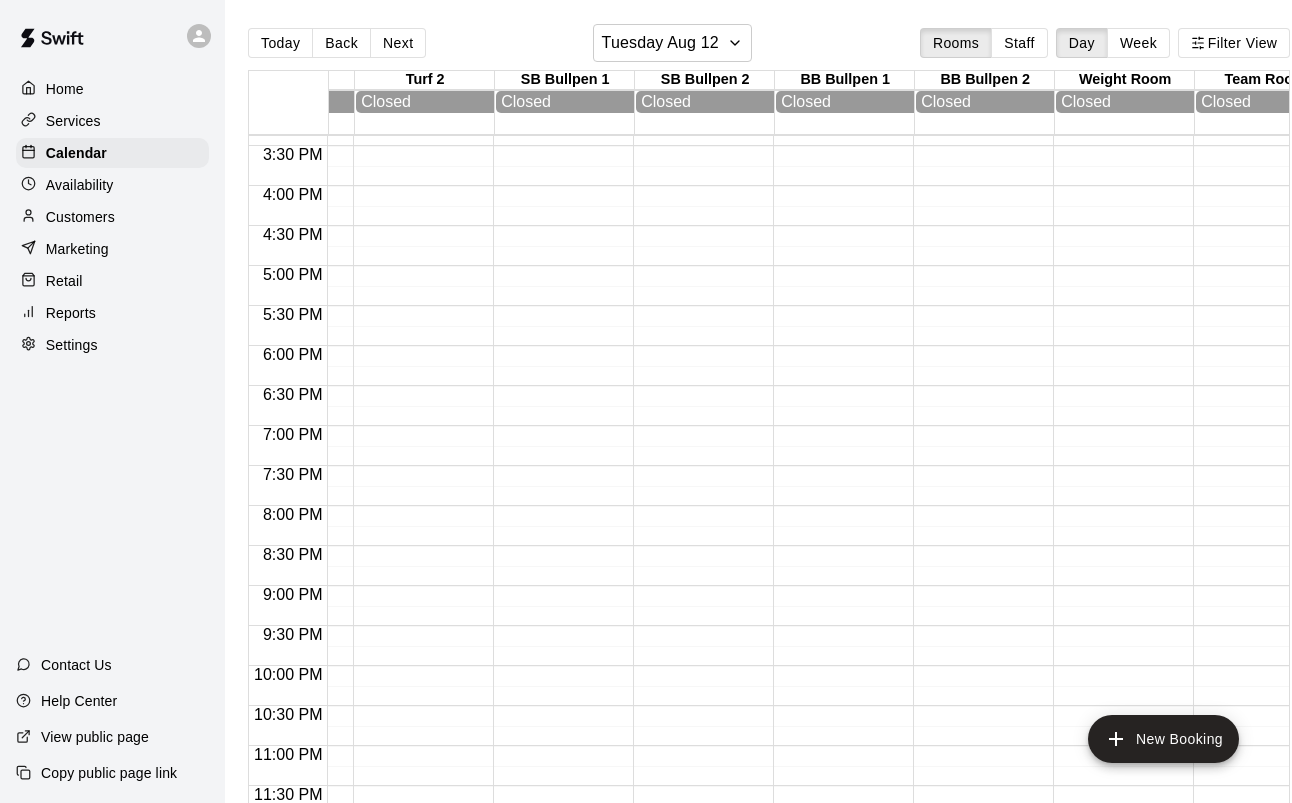 scroll, scrollTop: 1231, scrollLeft: 1174, axis: both 